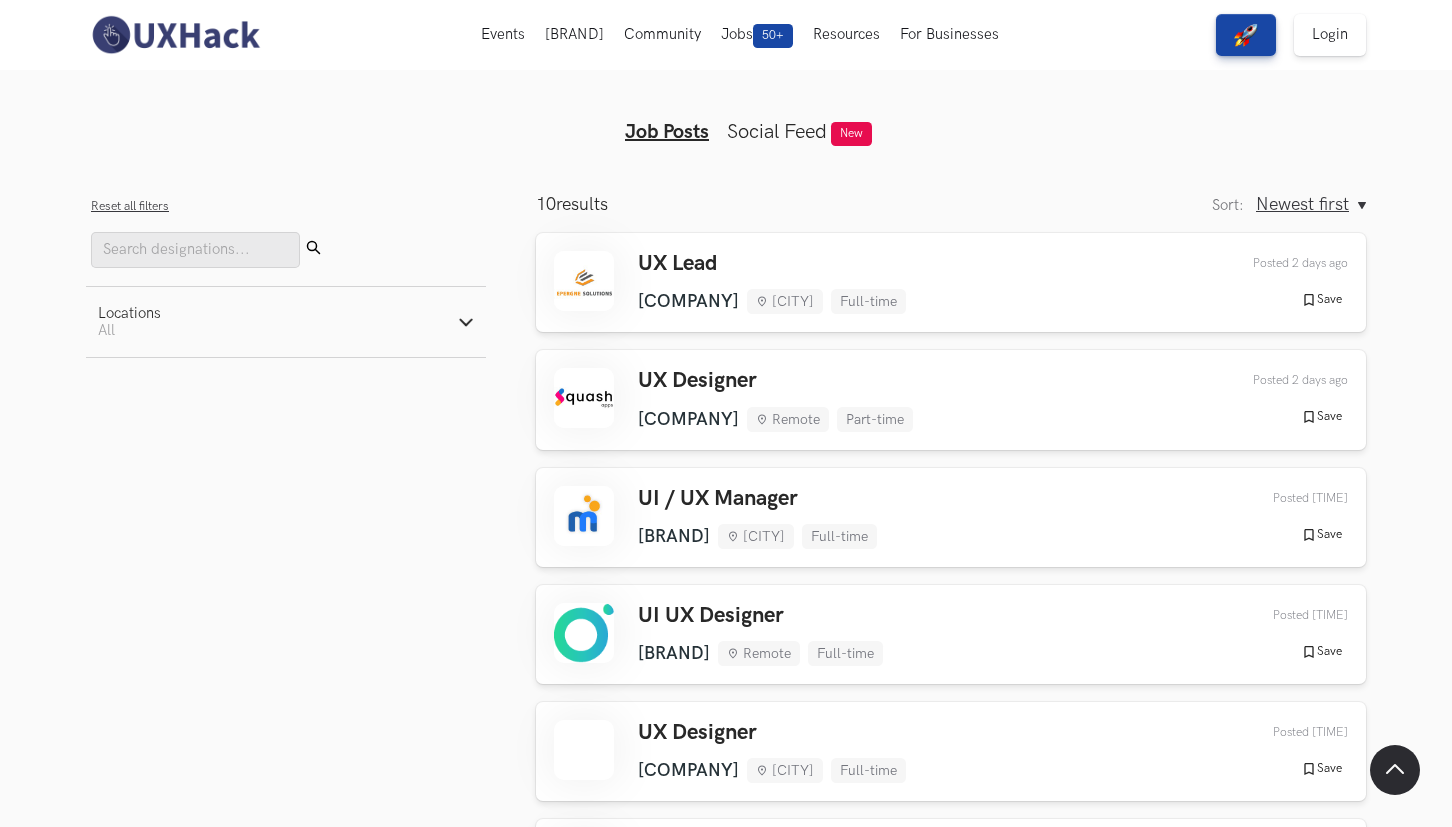 scroll, scrollTop: 144, scrollLeft: 0, axis: vertical 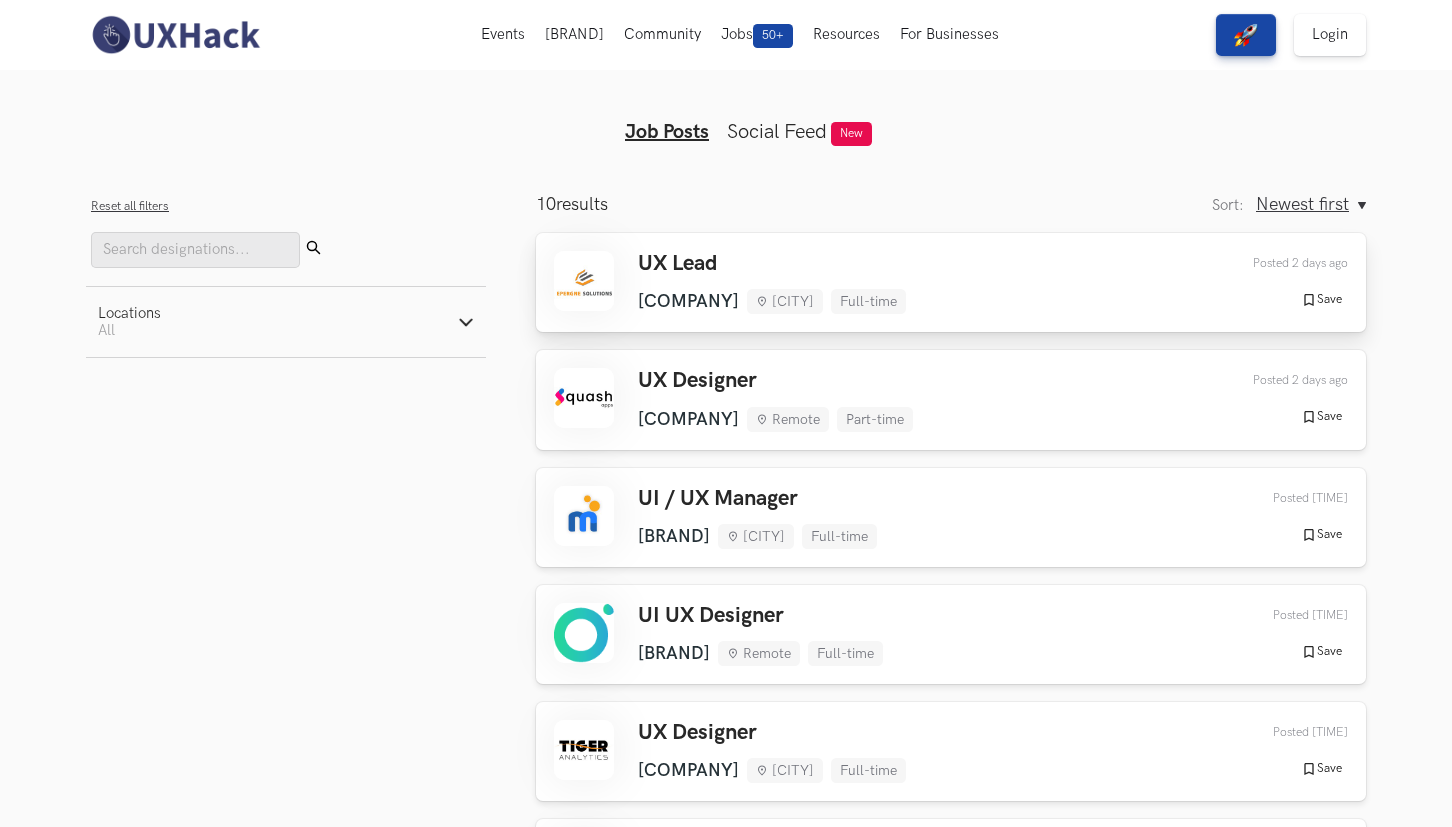 click on "UX Lead" at bounding box center [793, 264] 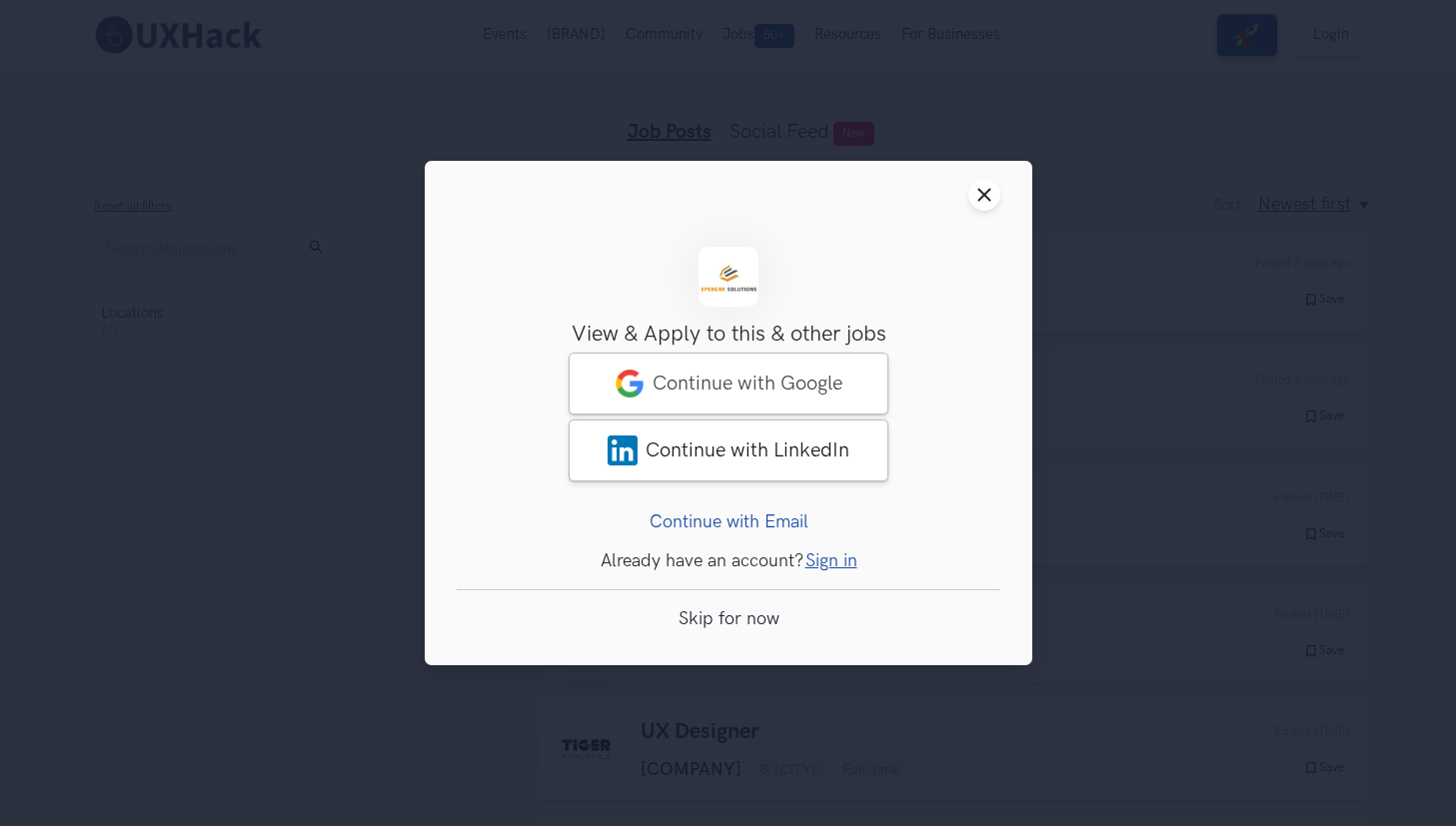 type 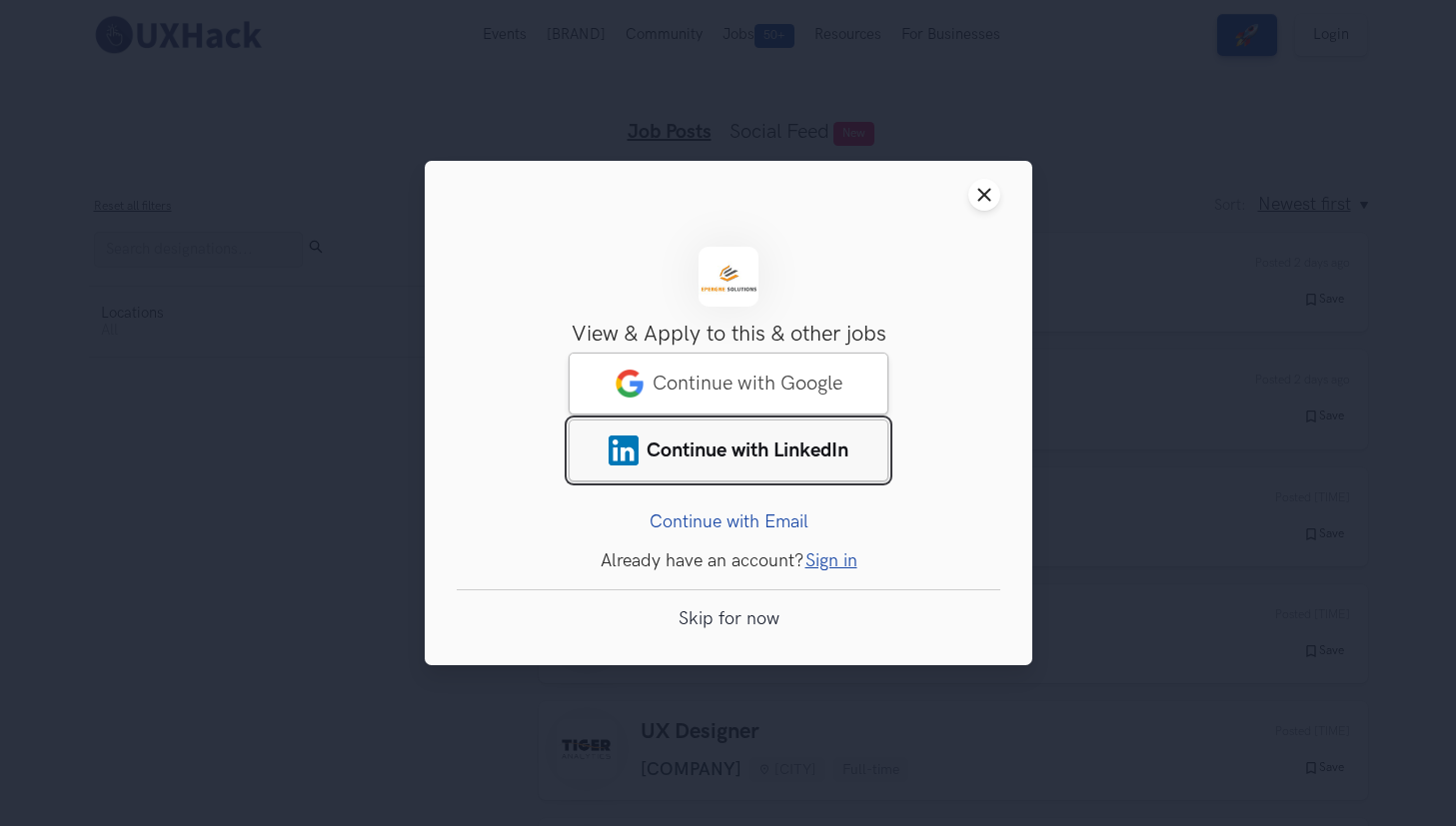 click on "Continue with LinkedIn" at bounding box center (747, 450) 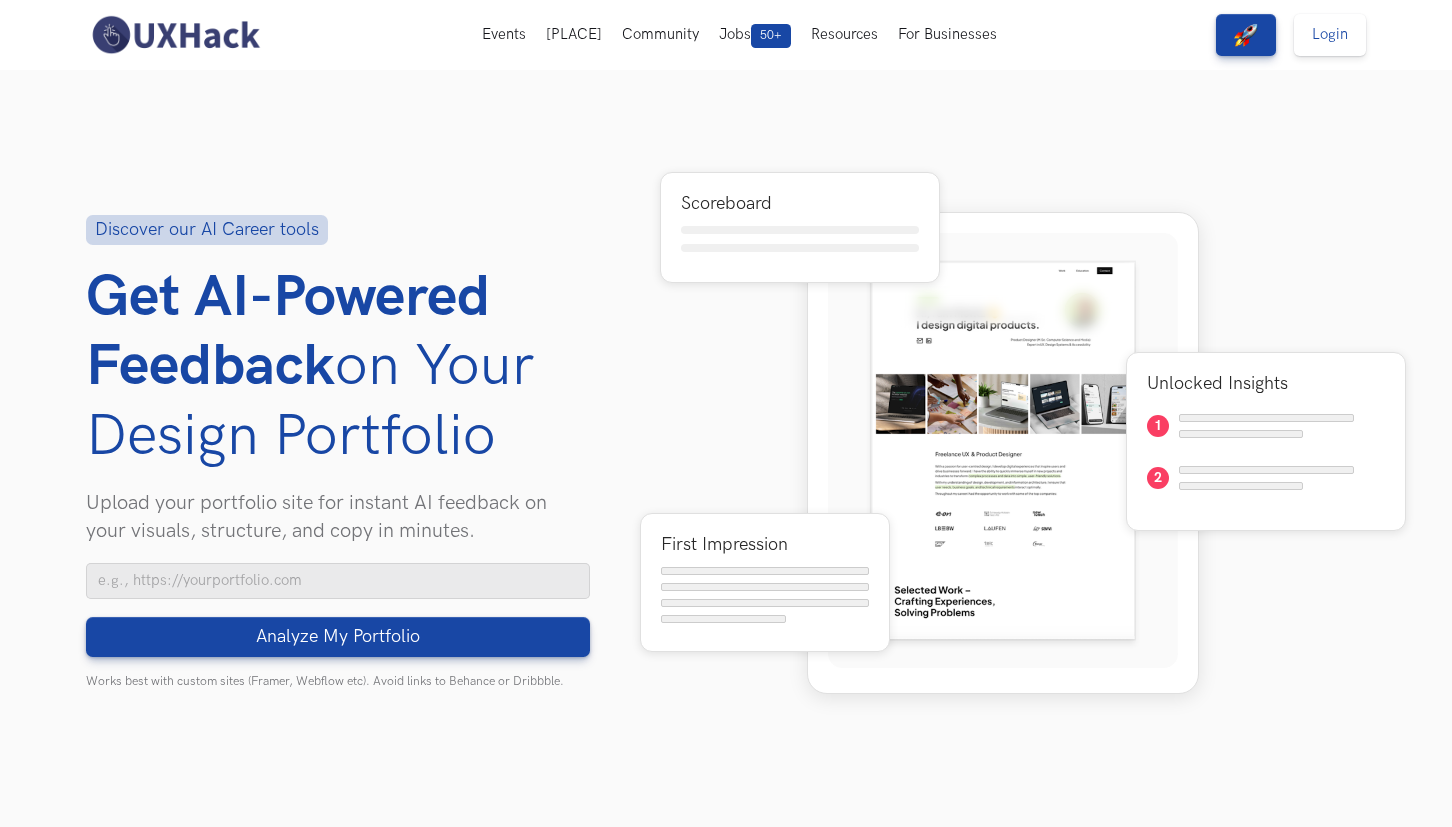 scroll, scrollTop: 0, scrollLeft: 0, axis: both 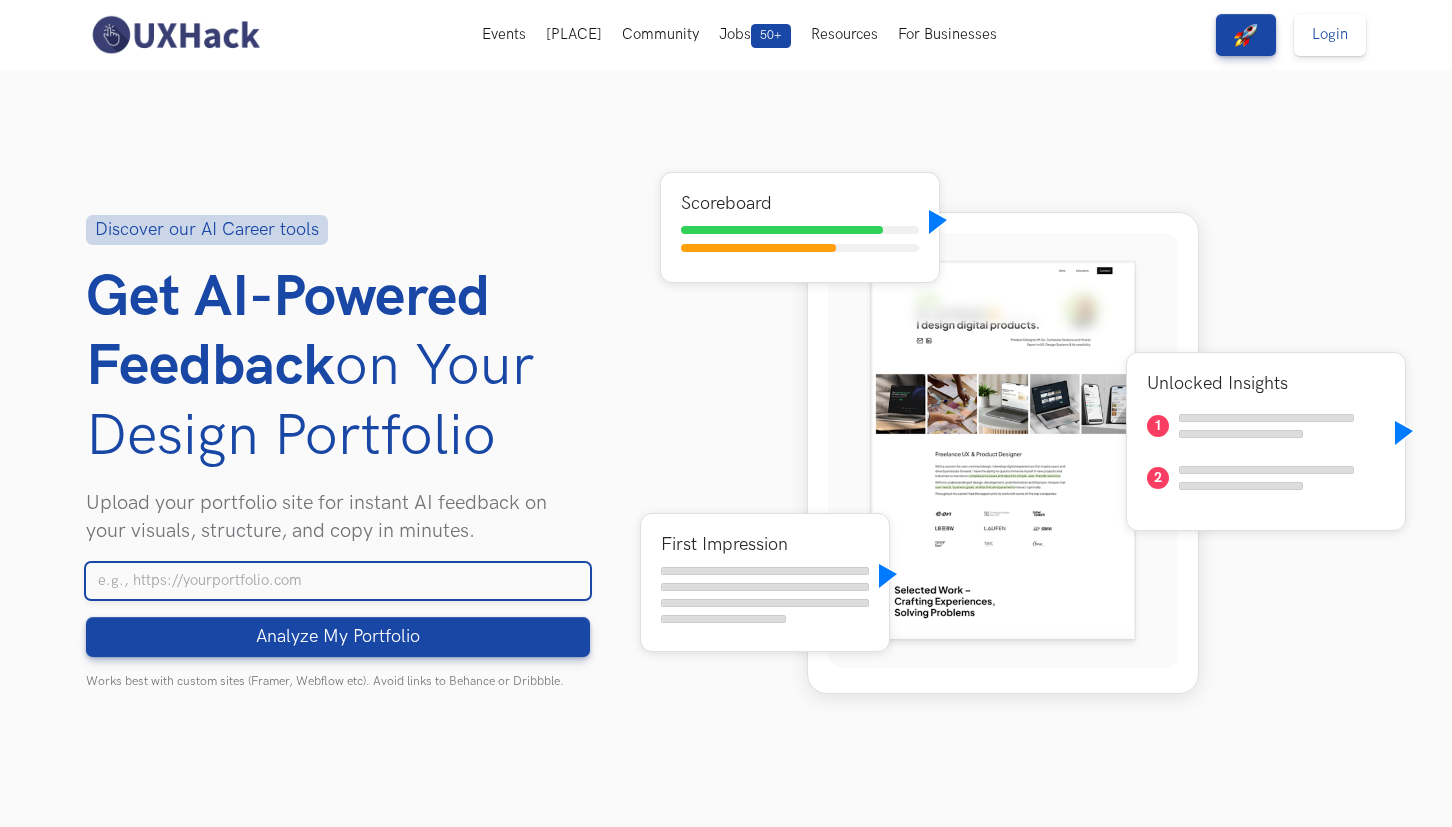 click on "Your Portfolio URL" at bounding box center [338, 581] 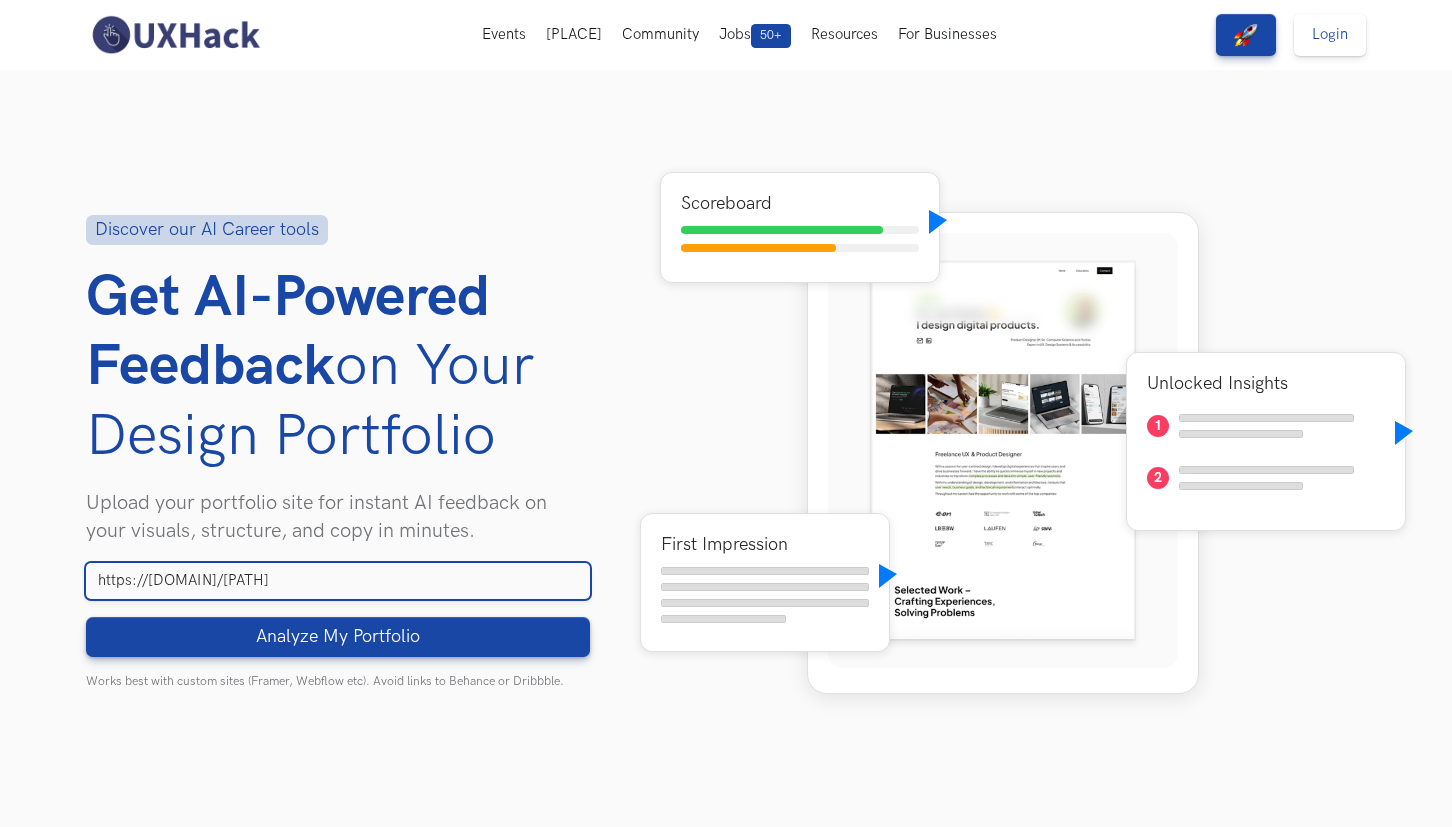 scroll, scrollTop: 0, scrollLeft: 106, axis: horizontal 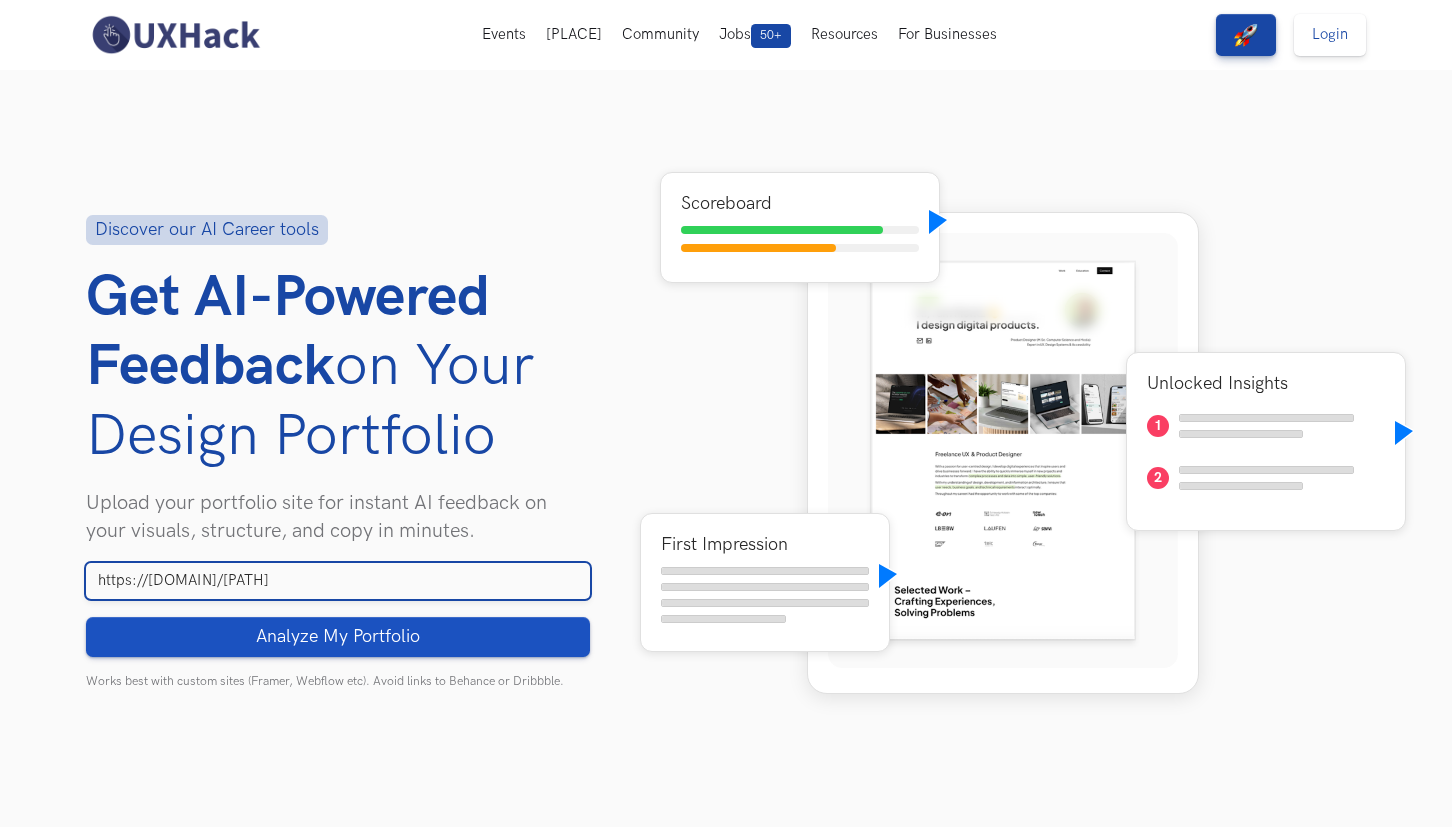 type on "https://anky18milestone.notion.site/Hi-I-m-Ankit-5590de22edc54adebe5c9a3b3aeee6f3" 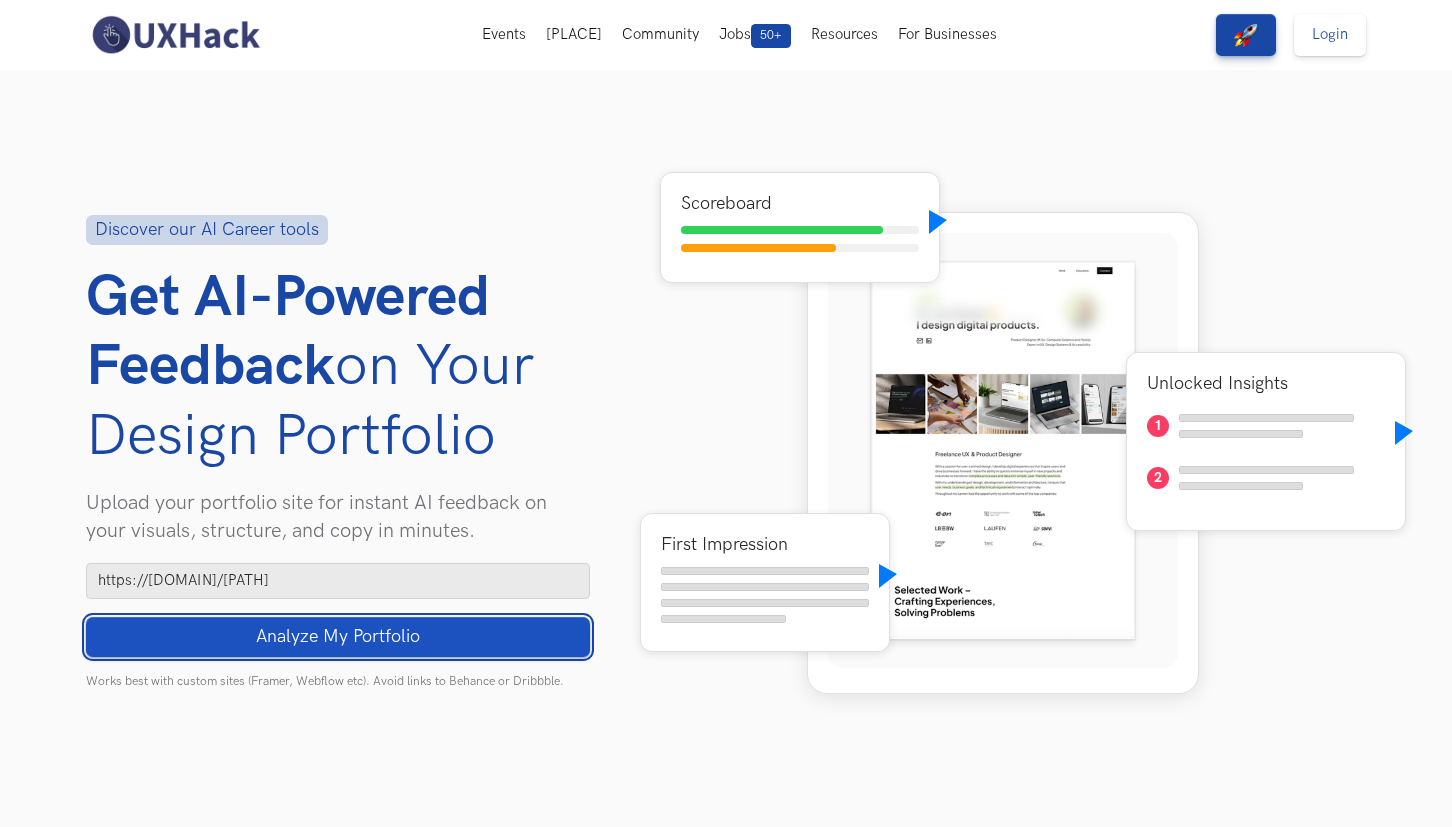 scroll, scrollTop: 0, scrollLeft: 0, axis: both 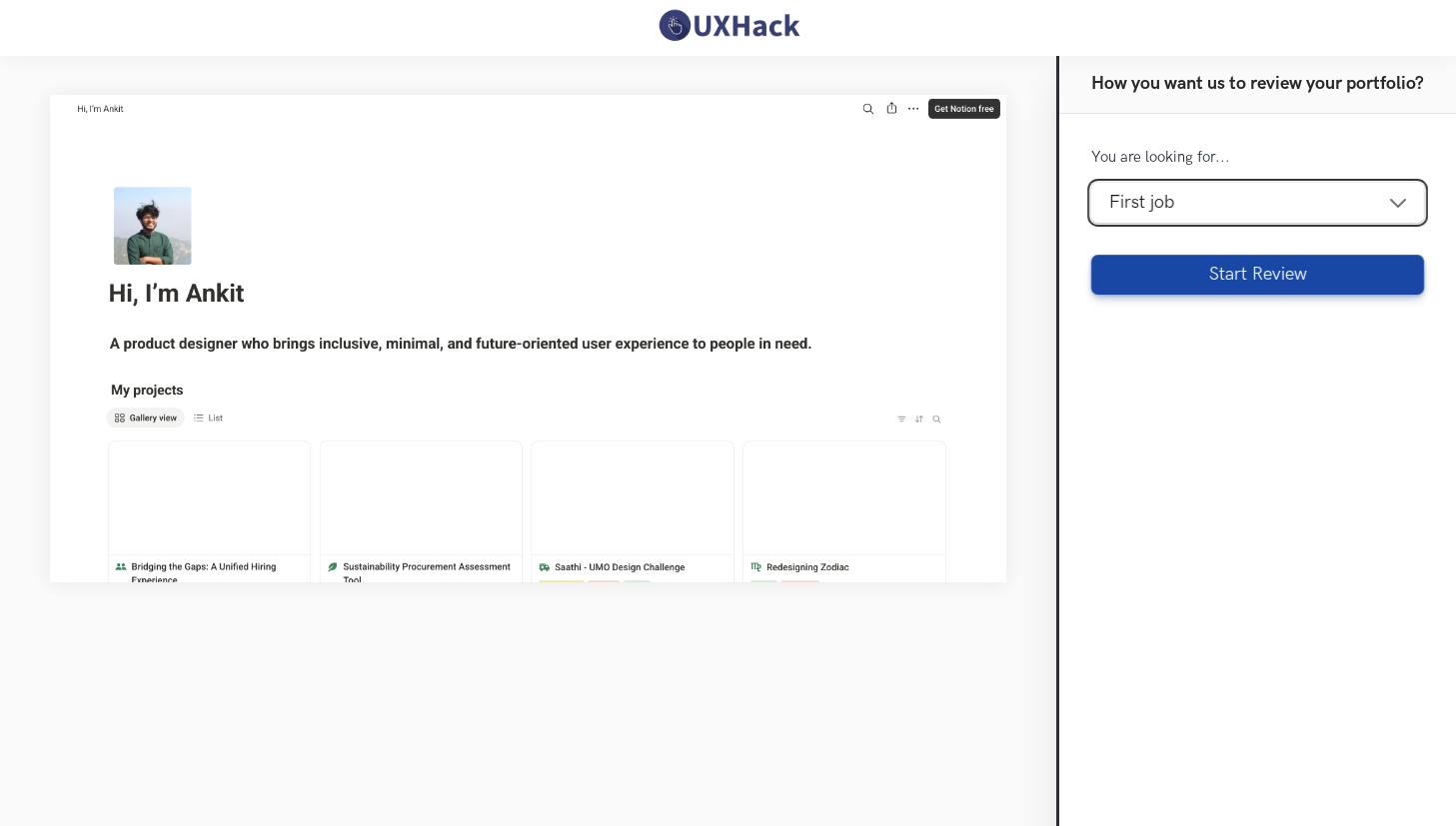 click on "Design internship First job Career transition To switch to higher or same role" at bounding box center [1257, 203] 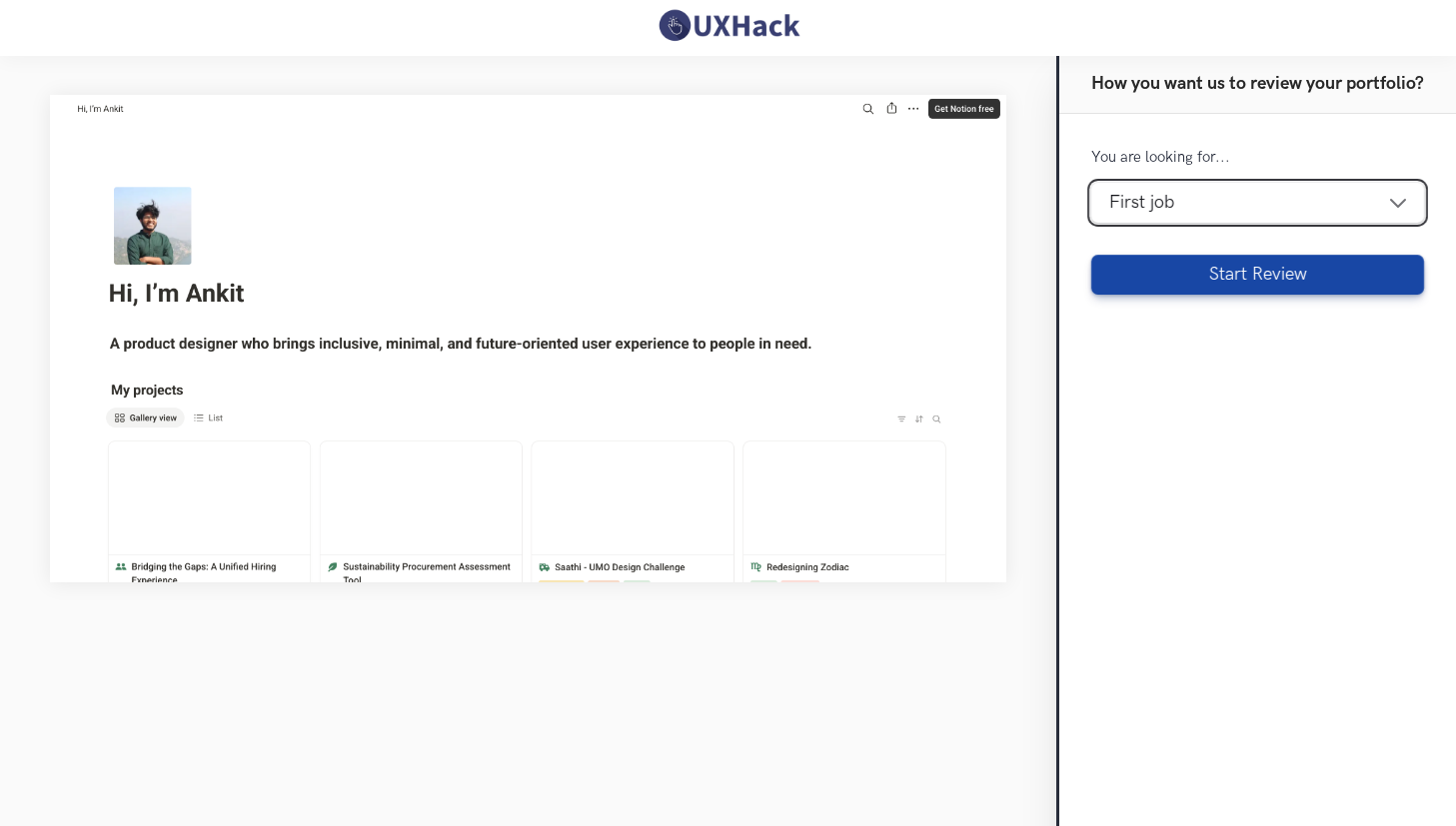select on "switch-design" 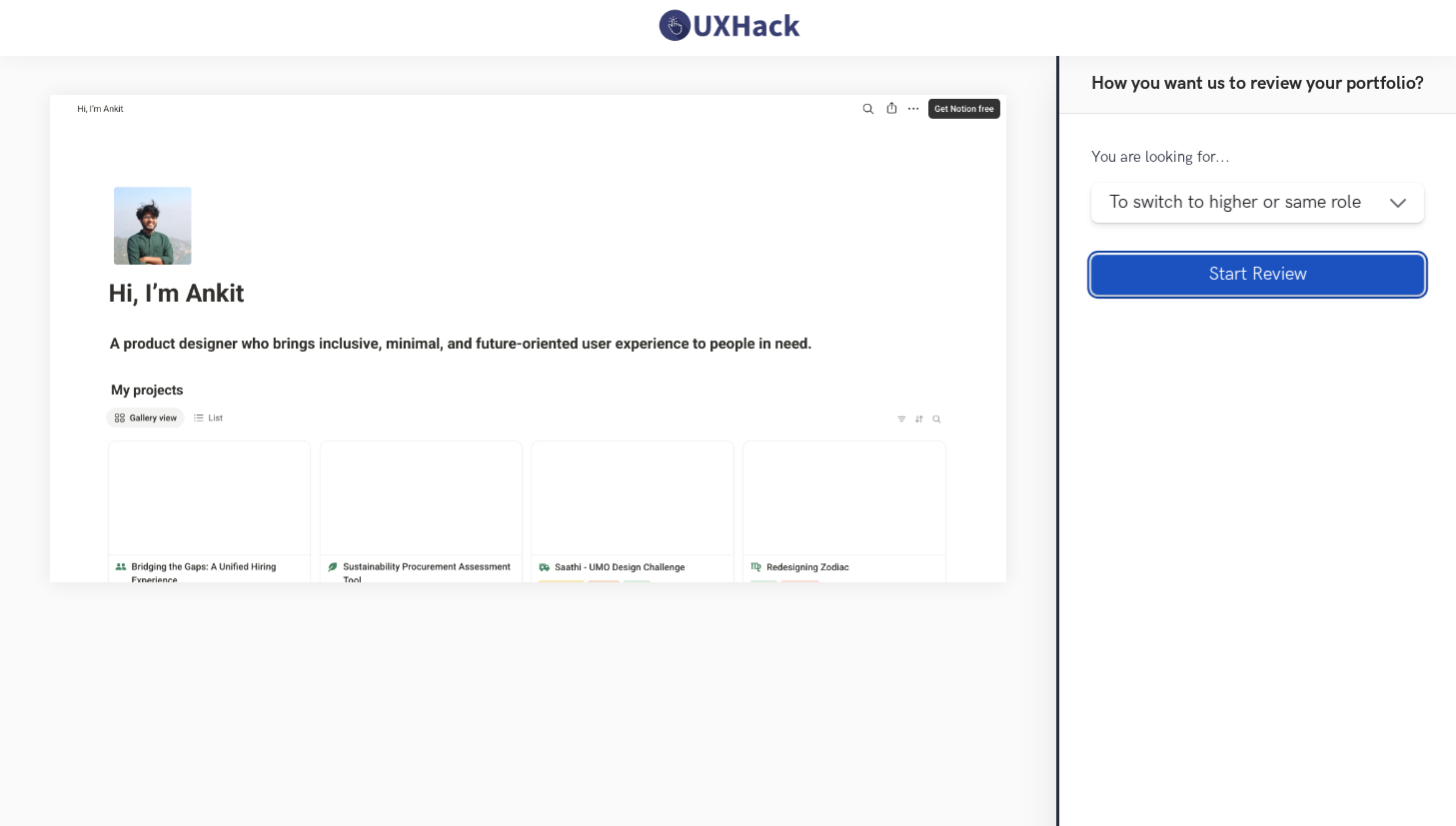 click on "Start Review" at bounding box center [1257, 275] 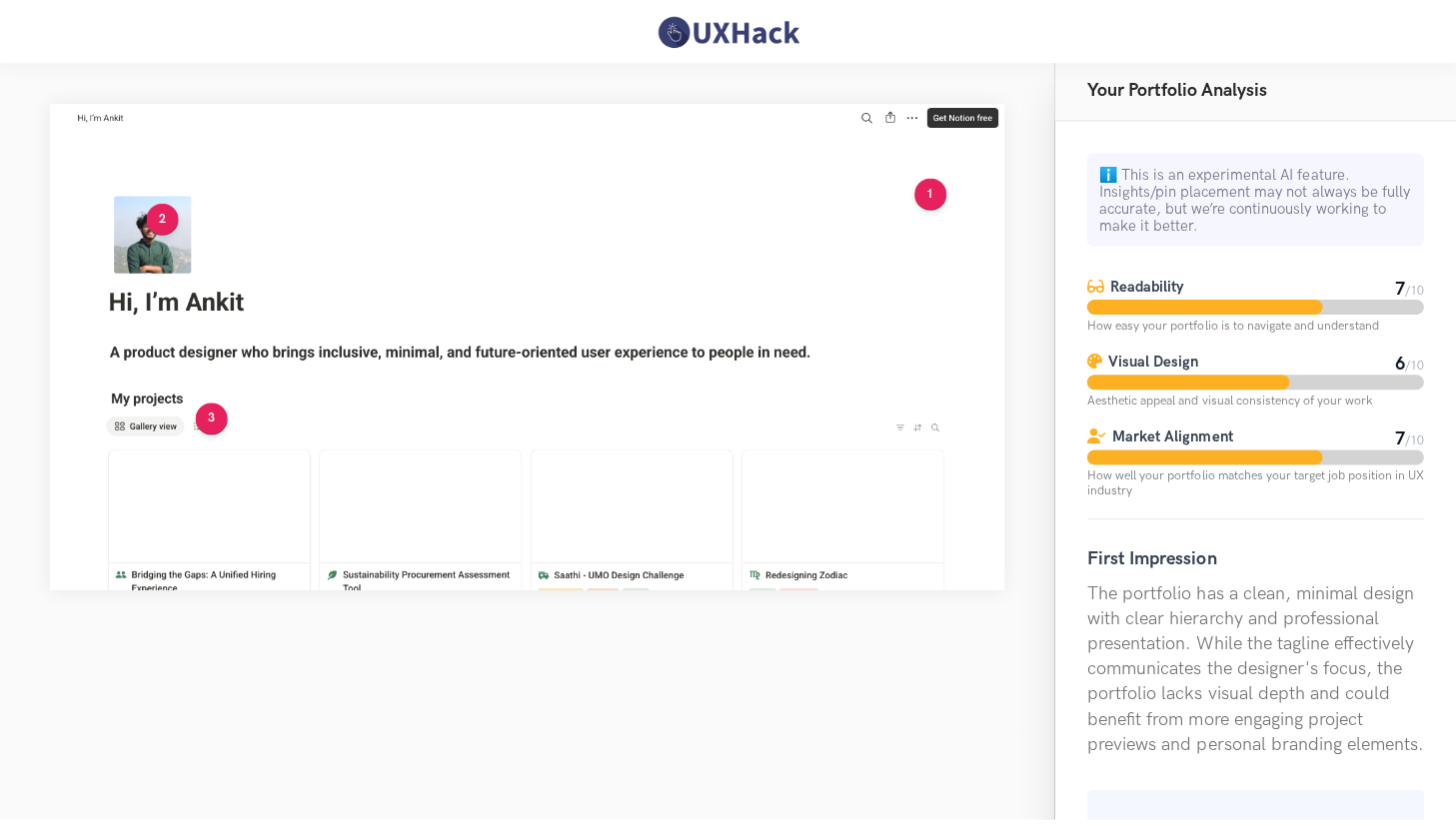scroll, scrollTop: 0, scrollLeft: 0, axis: both 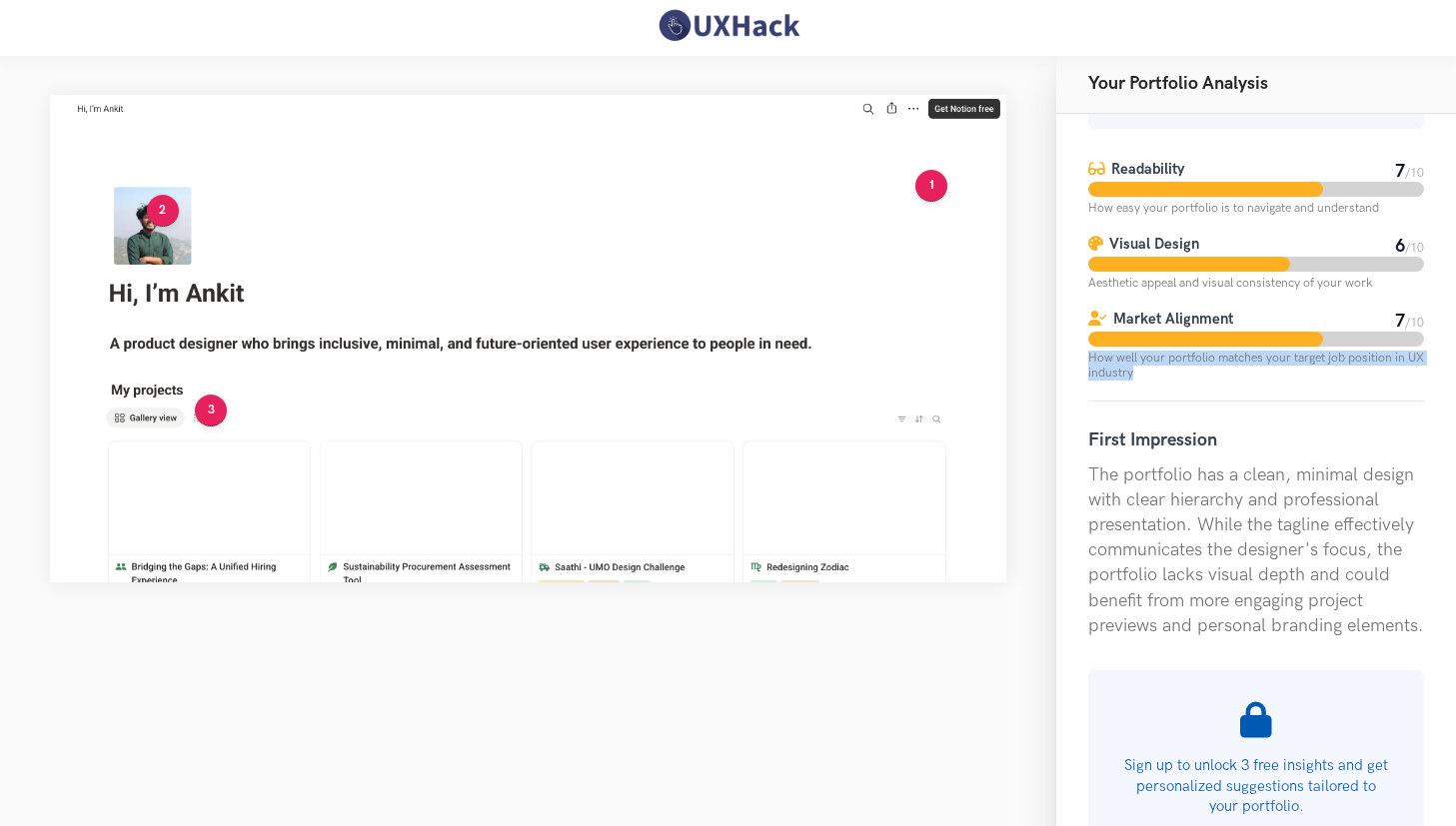 drag, startPoint x: 1089, startPoint y: 364, endPoint x: 1275, endPoint y: 381, distance: 186.77527 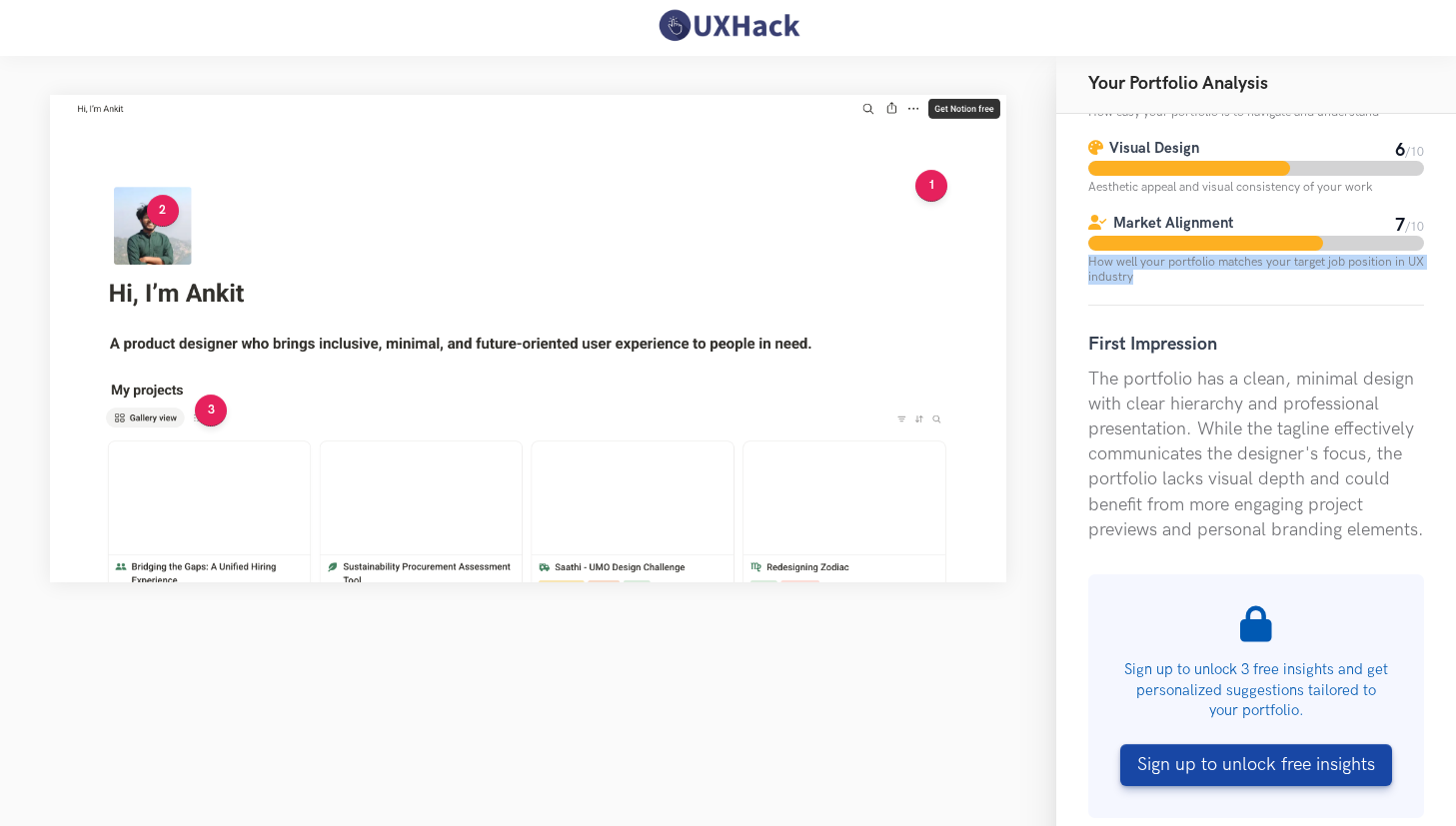 scroll, scrollTop: 236, scrollLeft: 0, axis: vertical 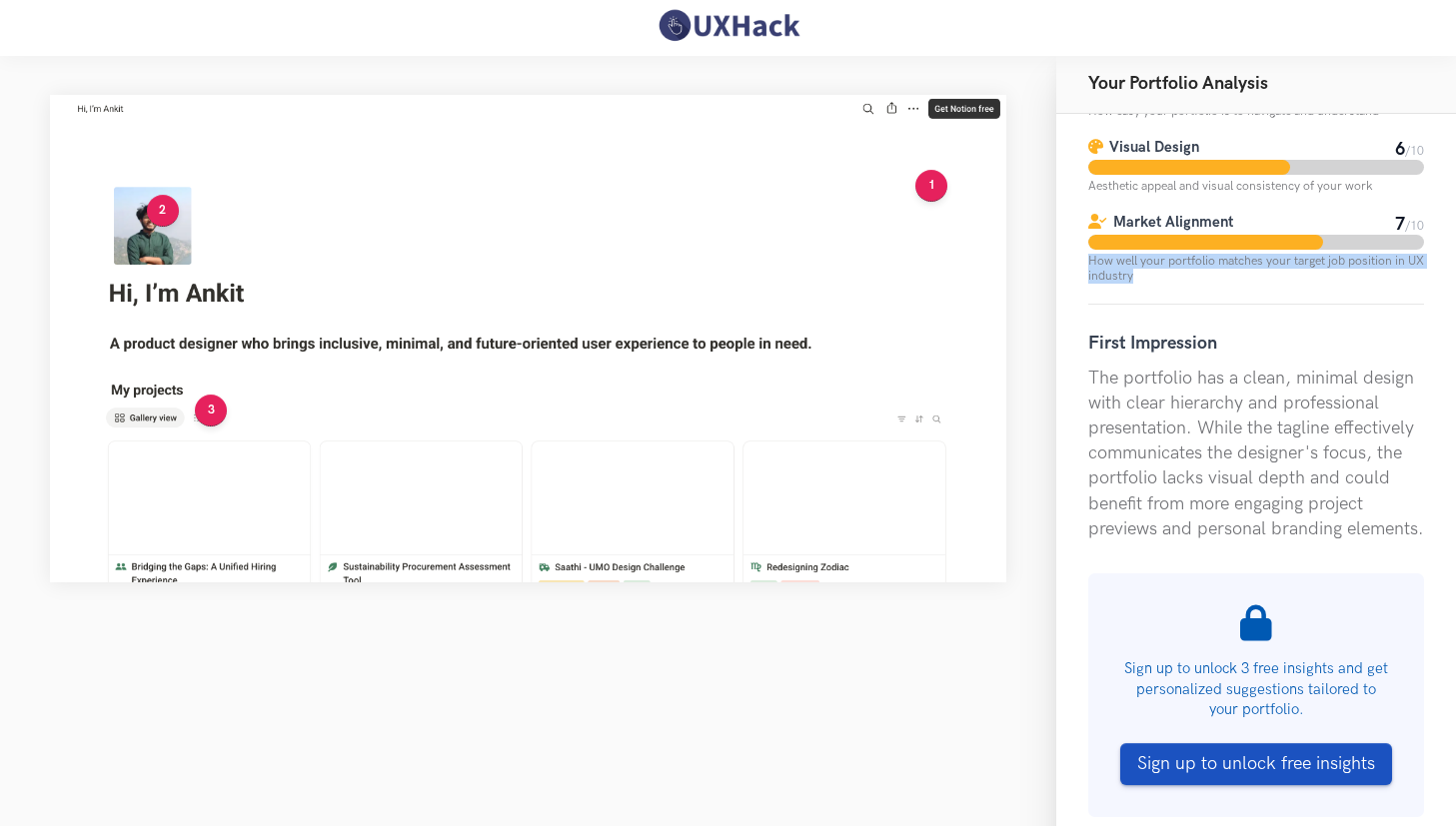 click on "Sign up to unlock free insights" at bounding box center (1256, 764) 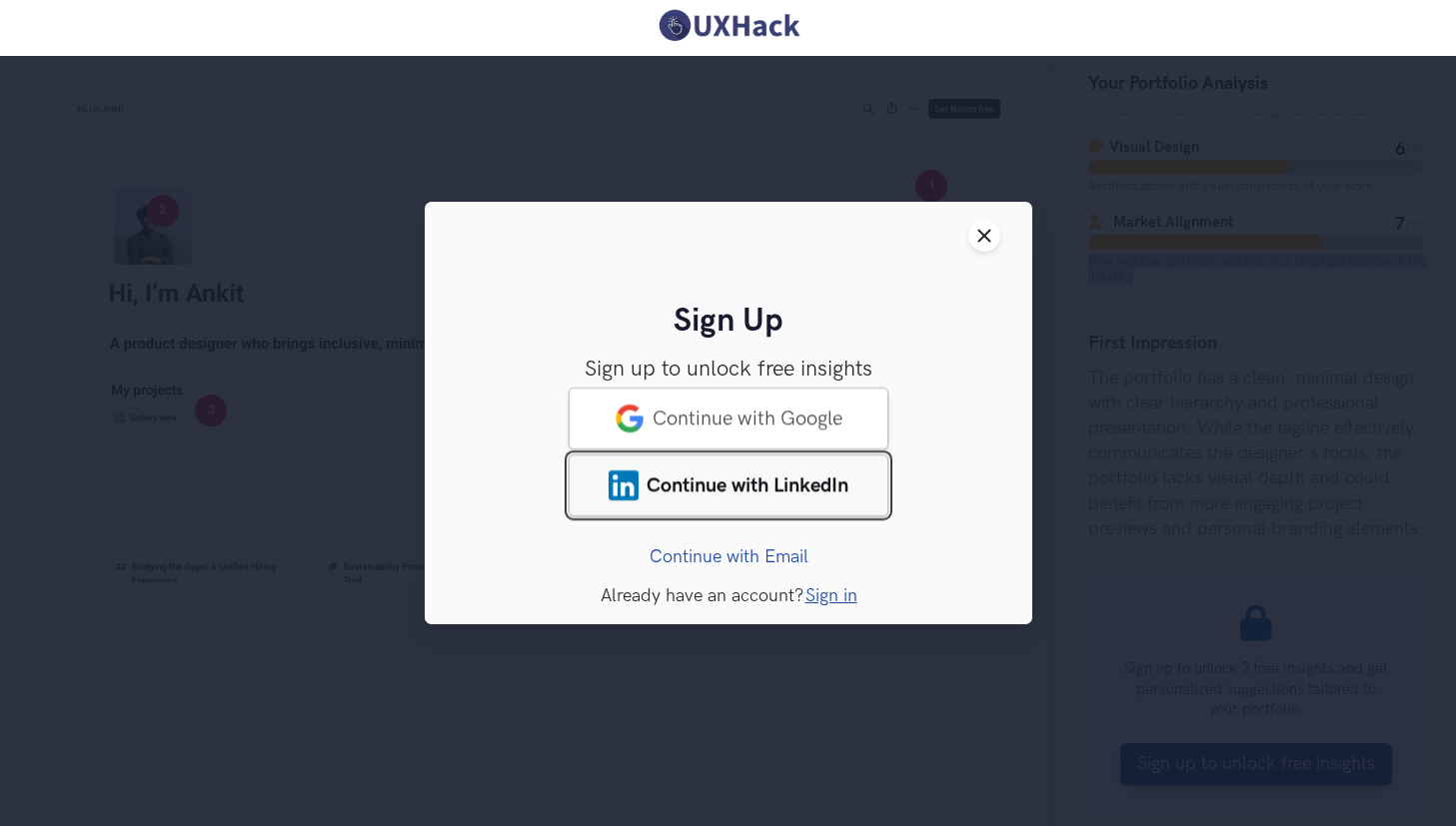 click on "Continue with LinkedIn" at bounding box center [728, 485] 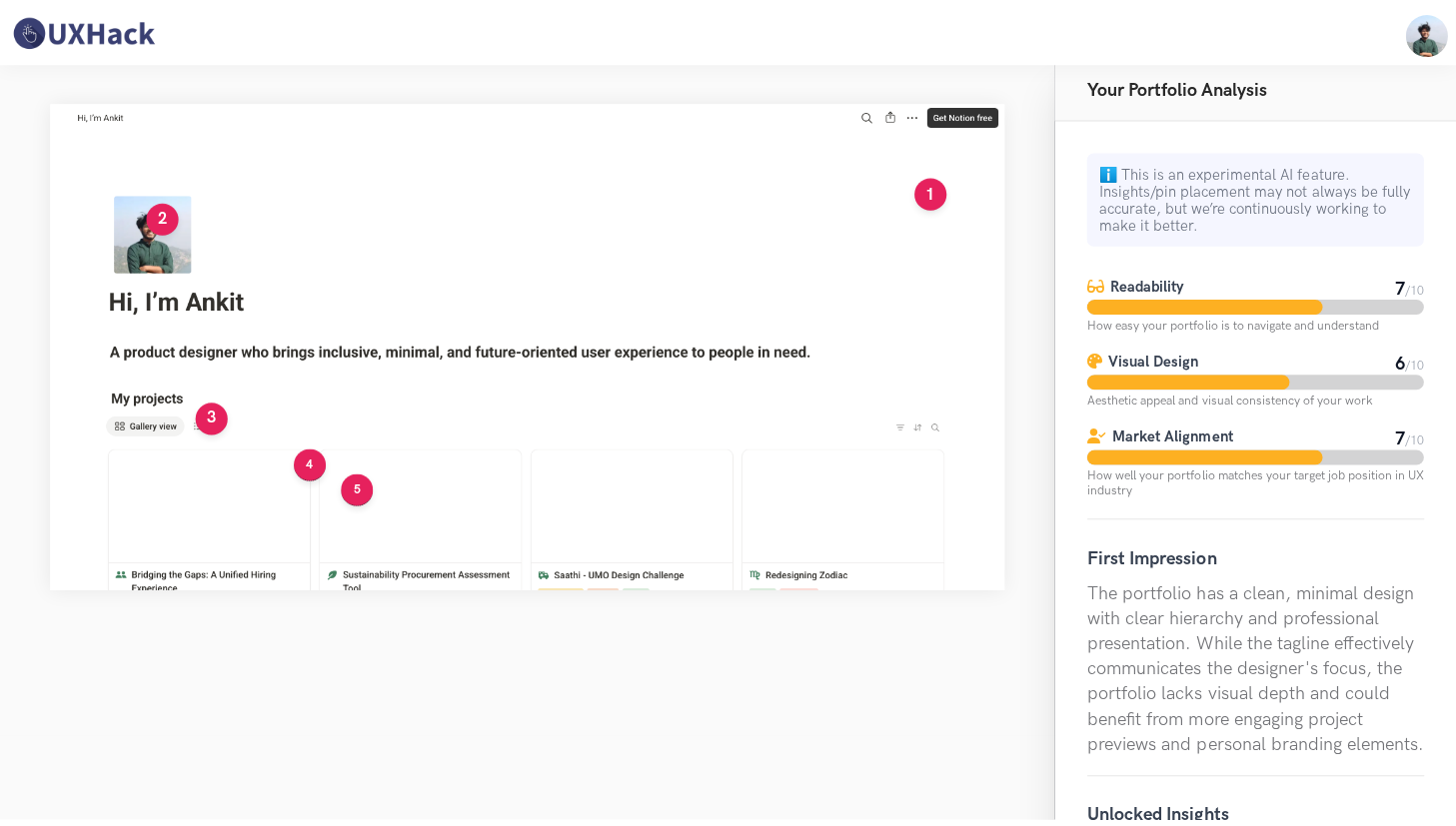 scroll, scrollTop: 0, scrollLeft: 0, axis: both 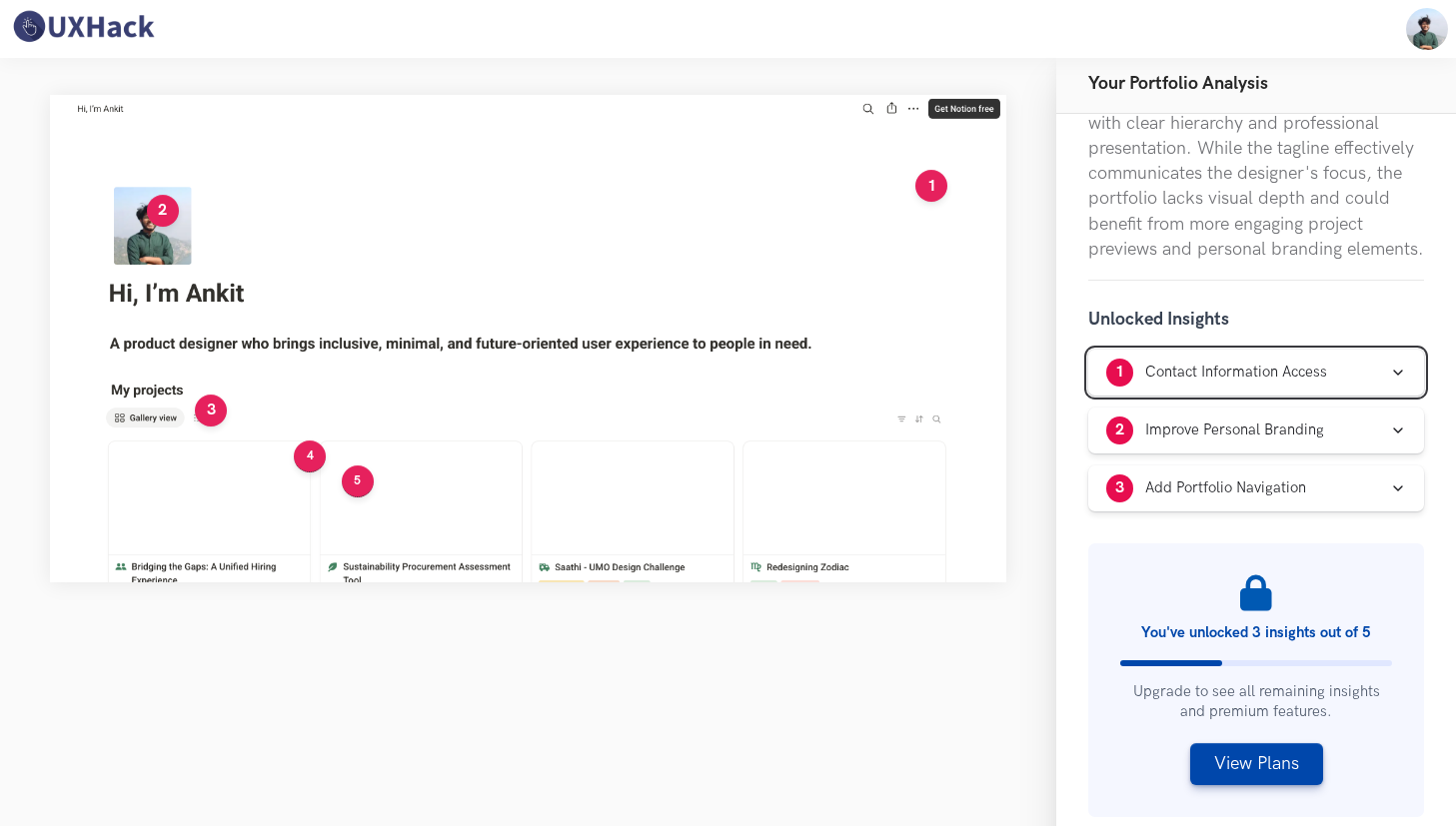 click on "1 Contact Information Access" at bounding box center [1216, 373] 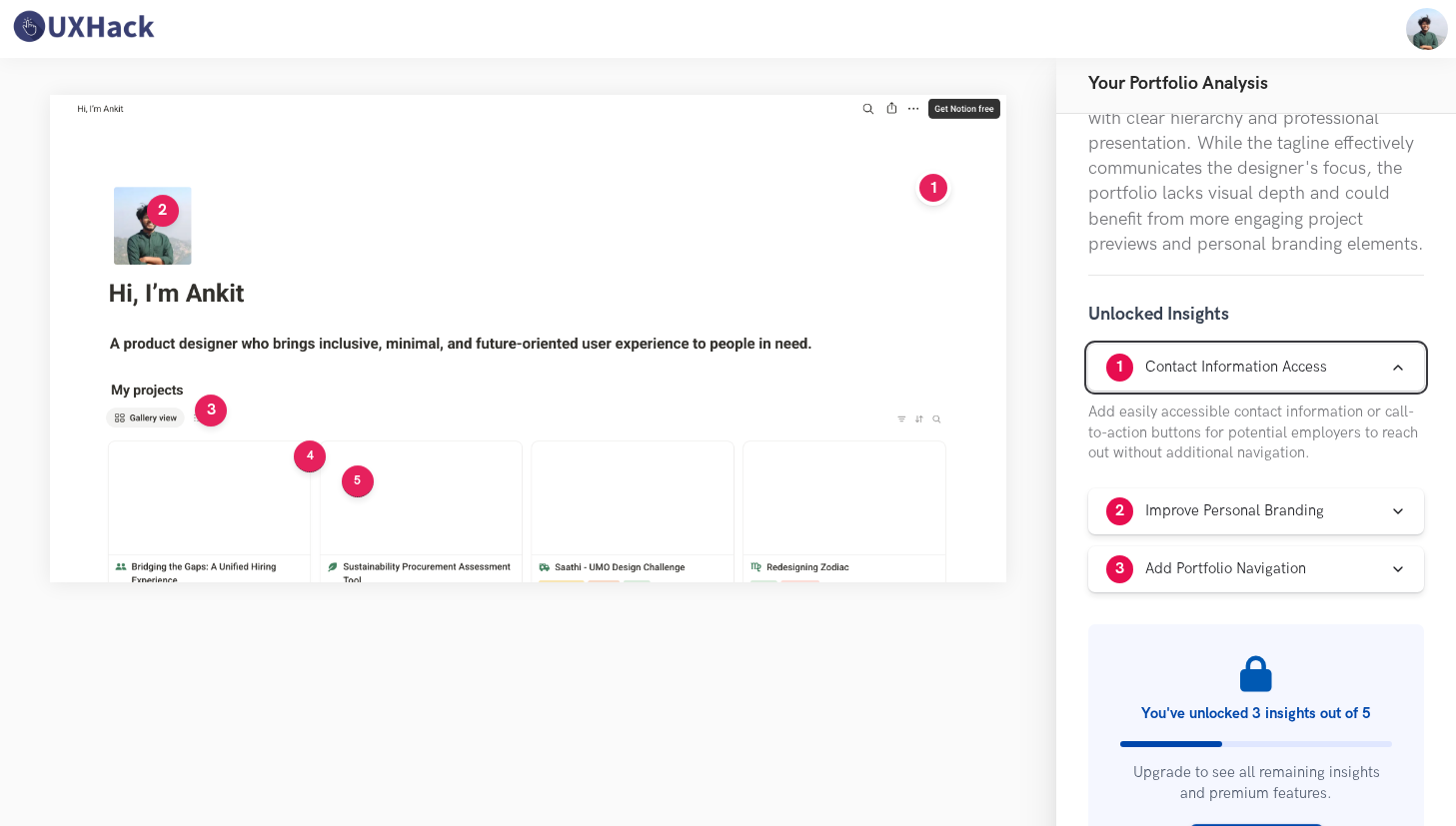 scroll, scrollTop: 493, scrollLeft: 0, axis: vertical 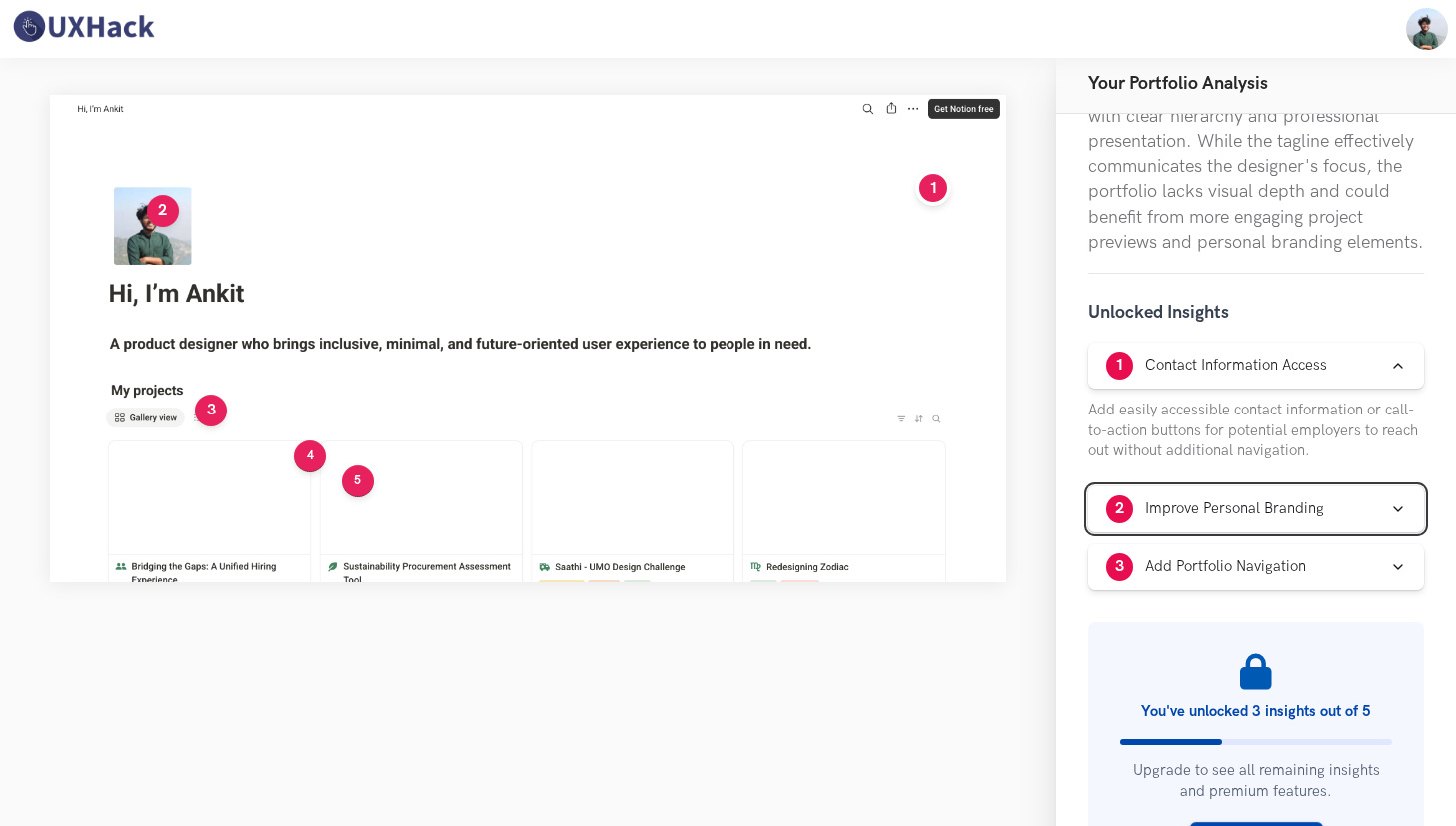 click on "Improve Personal Branding" at bounding box center (1234, 509) 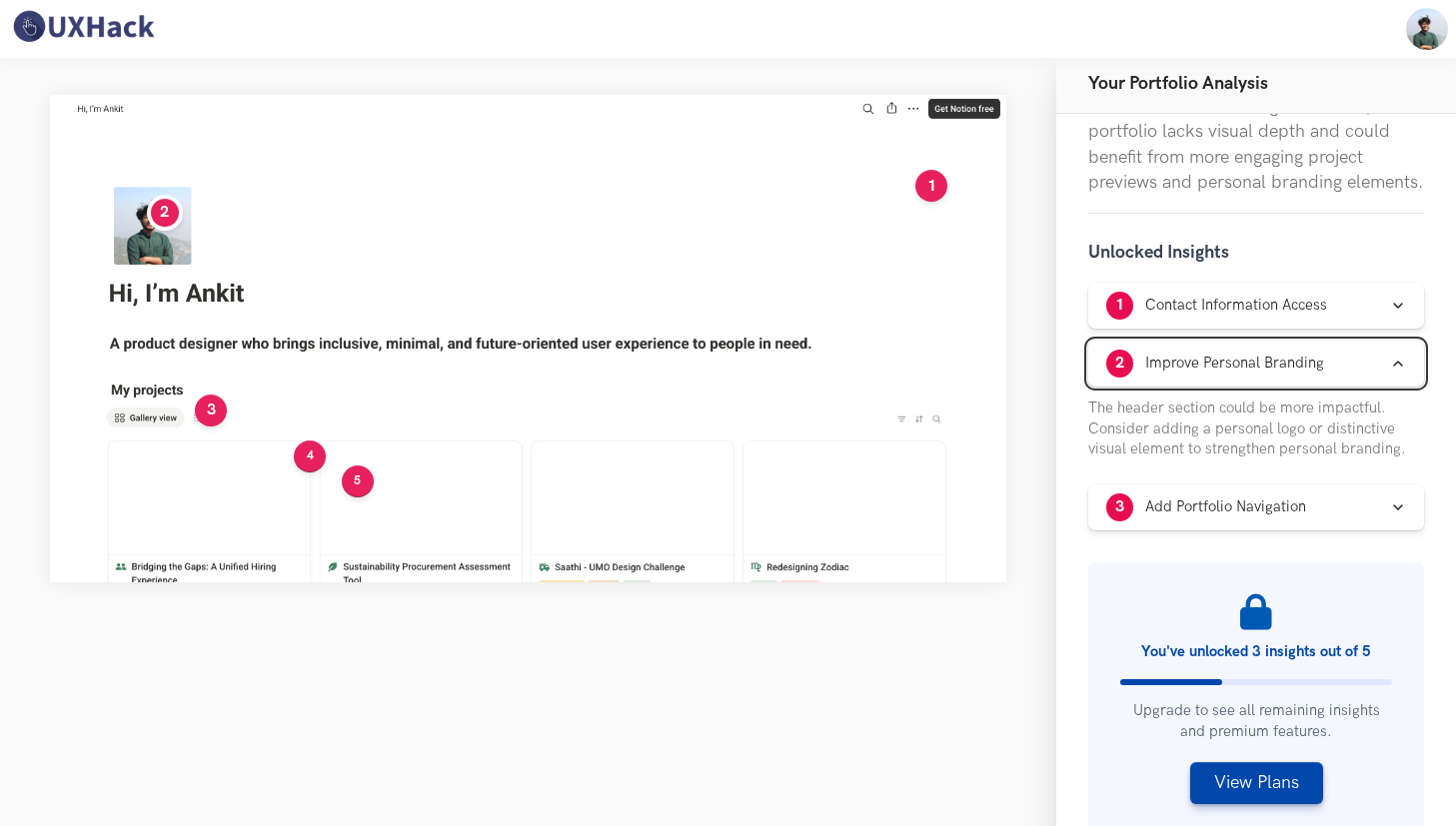 scroll, scrollTop: 564, scrollLeft: 0, axis: vertical 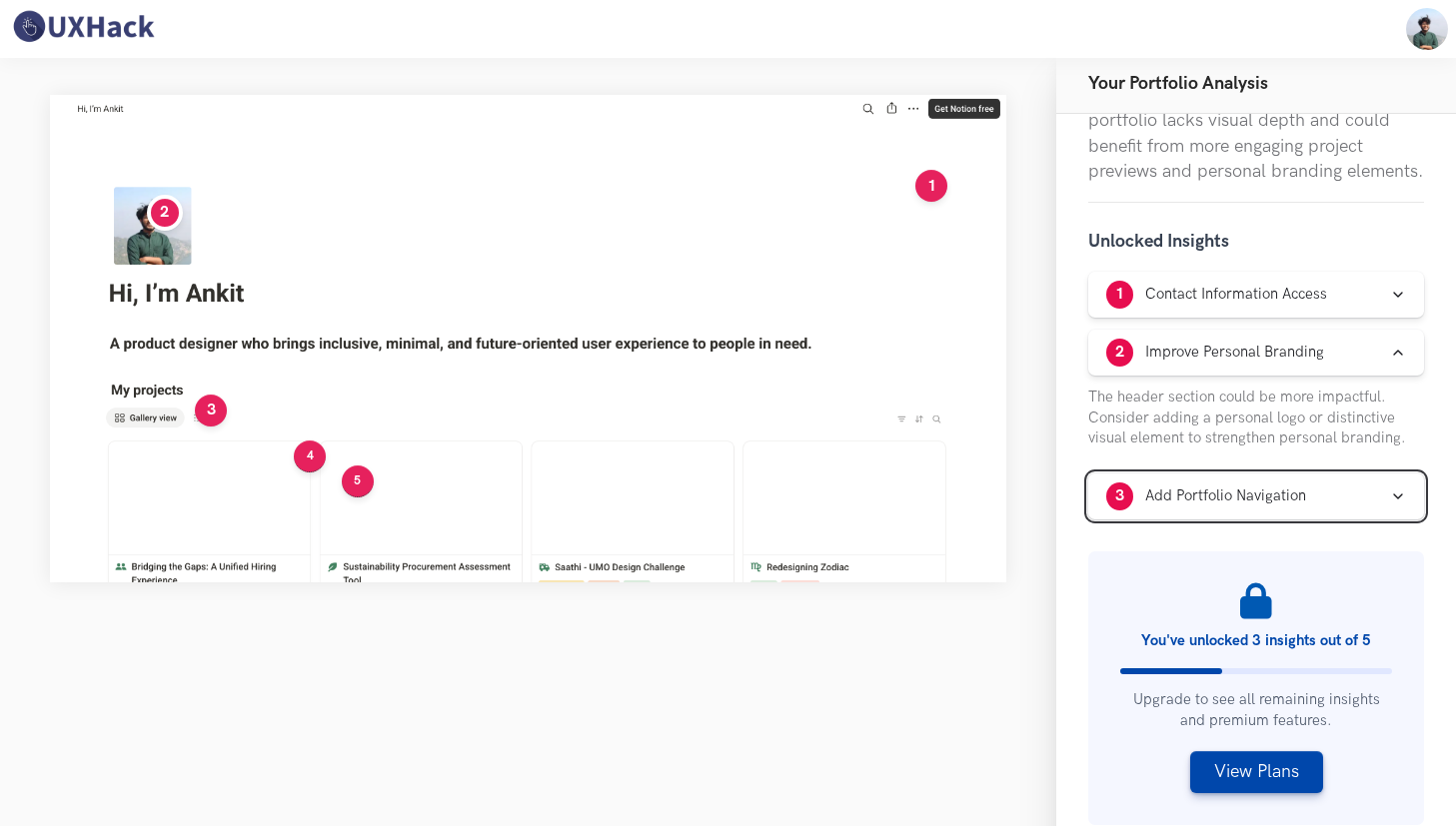 click on "3 Add Portfolio Navigation" at bounding box center [1206, 496] 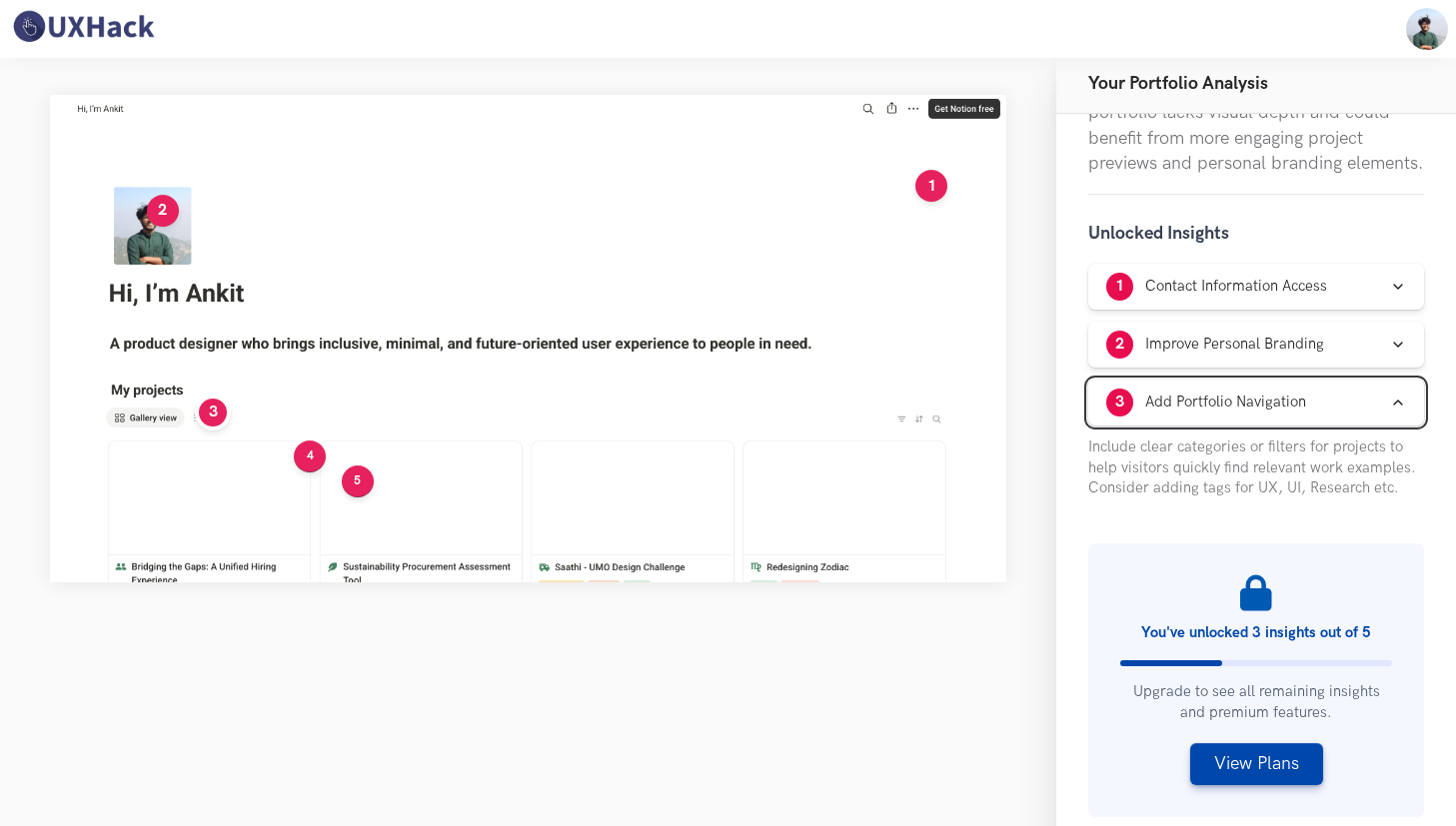 scroll, scrollTop: 602, scrollLeft: 0, axis: vertical 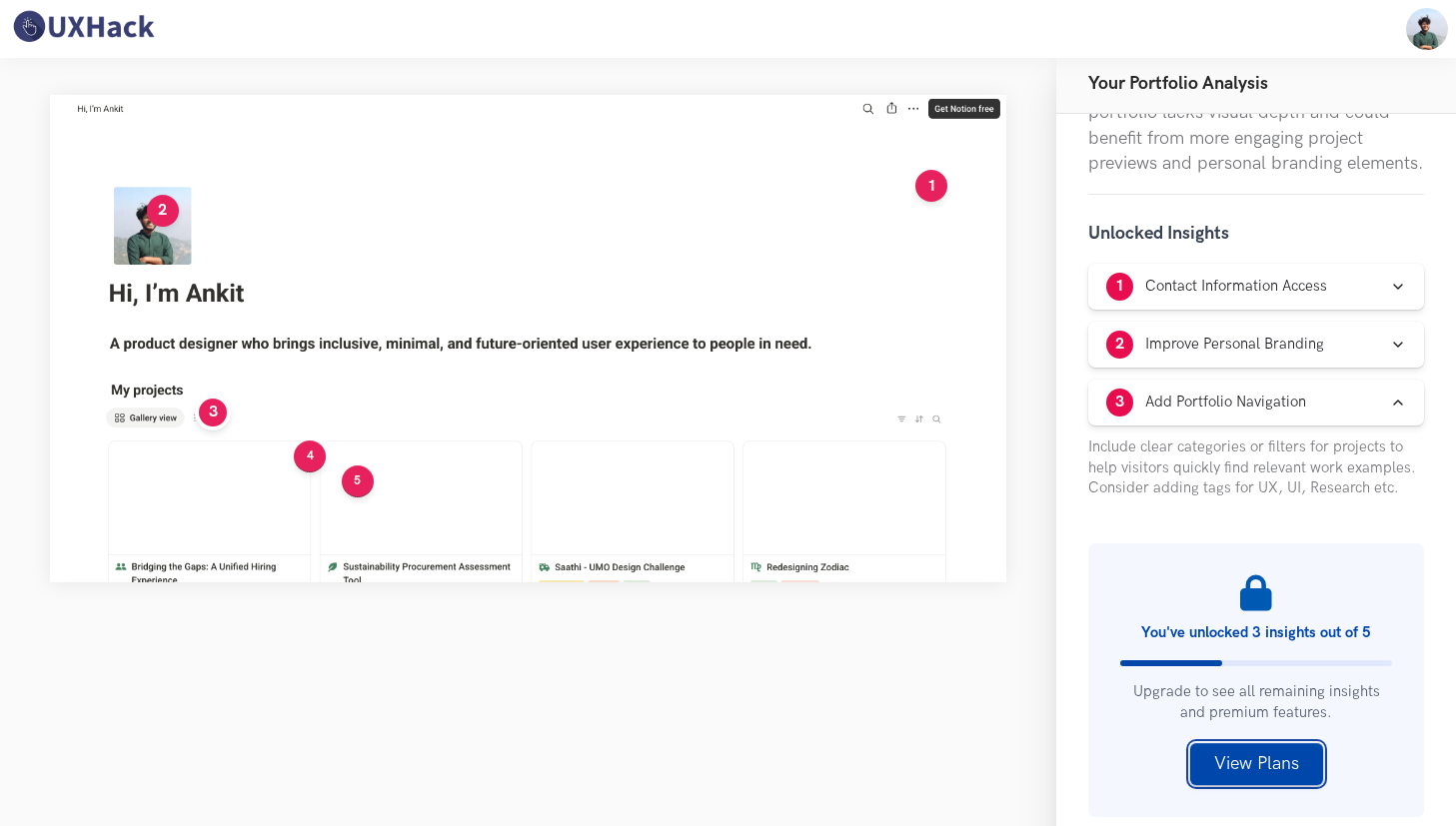 click on "View Plans" at bounding box center [1256, 764] 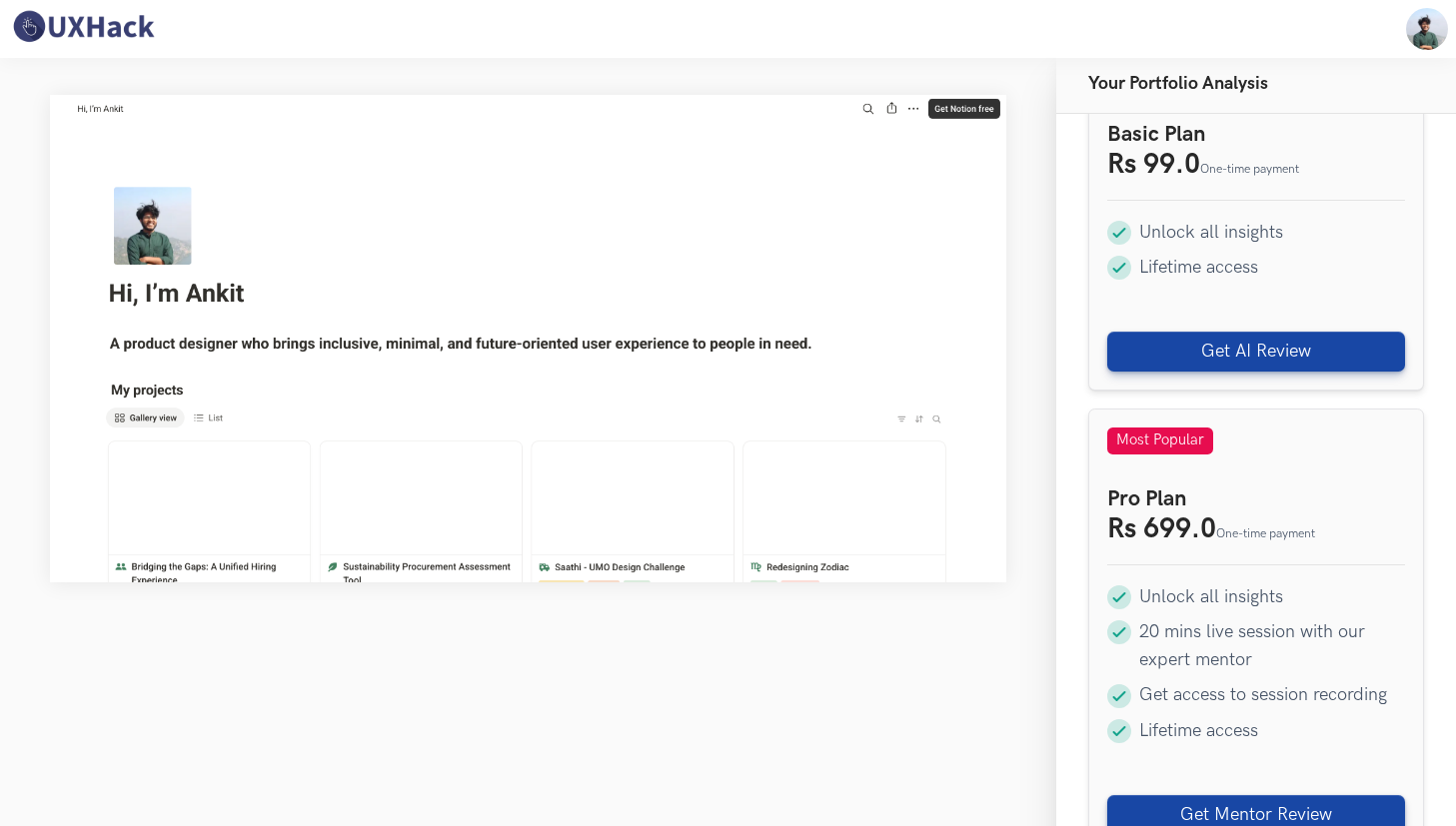 scroll, scrollTop: 0, scrollLeft: 0, axis: both 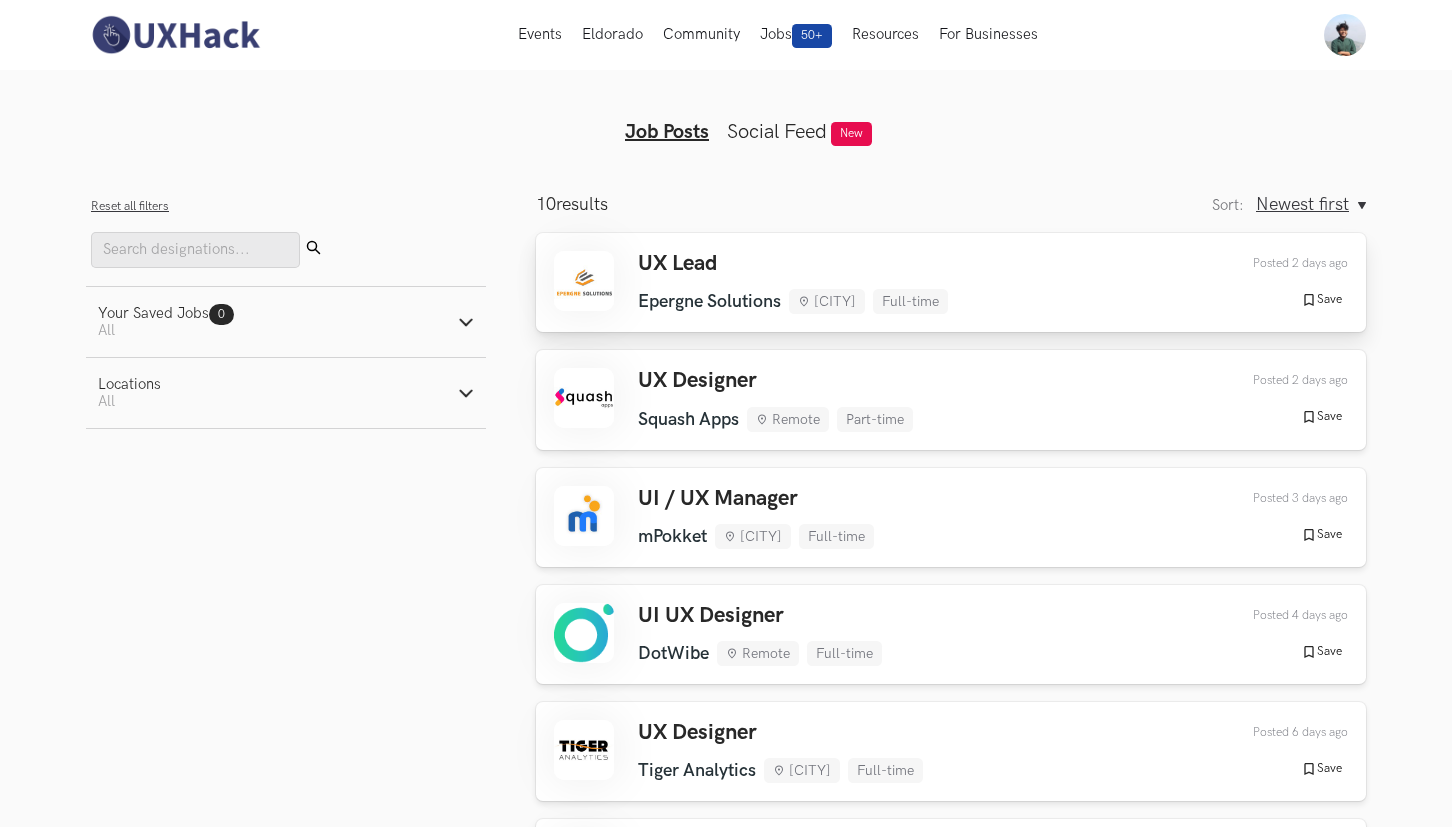 click on "UX Lead" at bounding box center [793, 264] 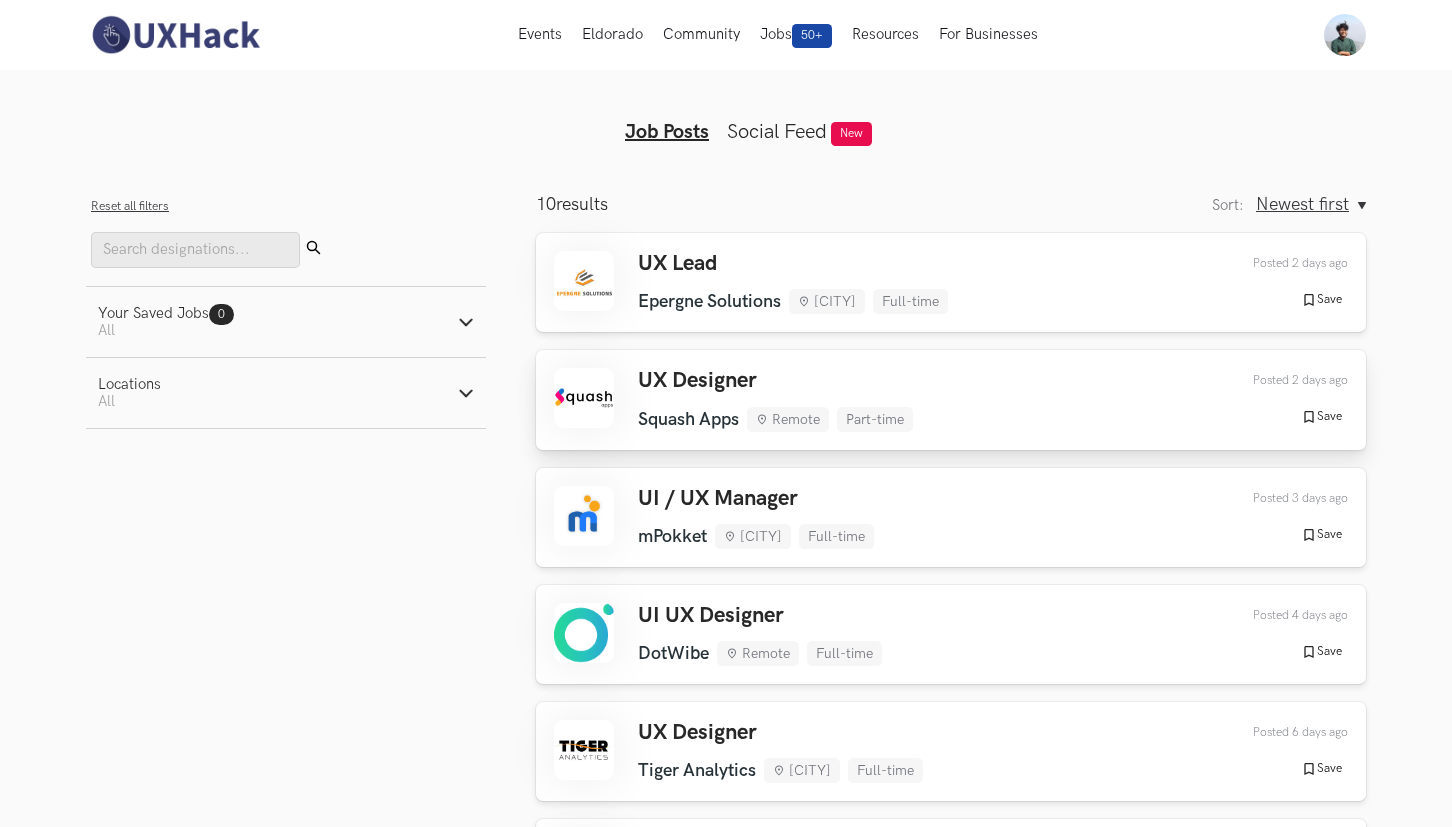click on "UX Designer" at bounding box center (775, 381) 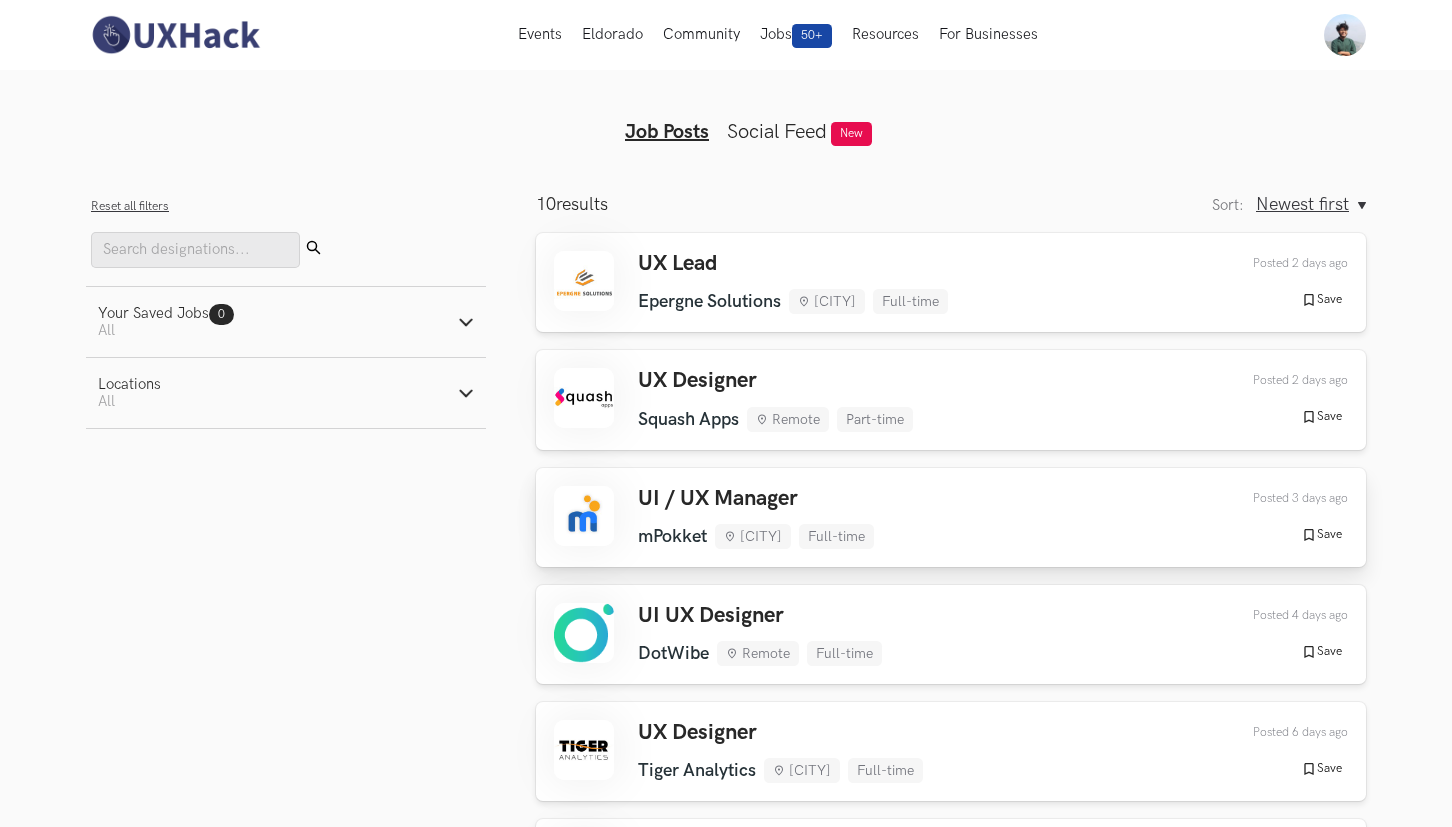 click on "UI / UX Manager" at bounding box center (756, 499) 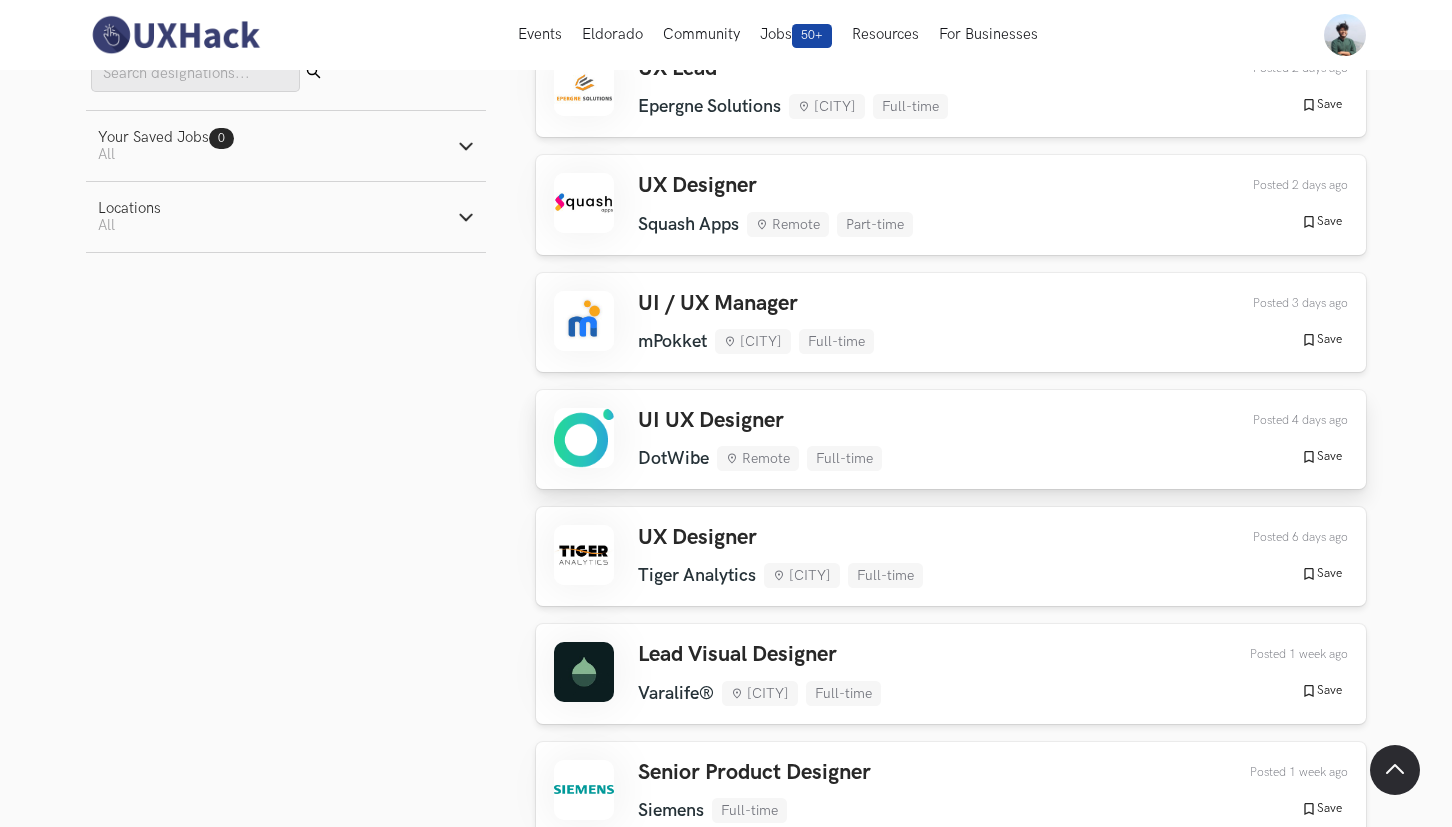 scroll, scrollTop: 256, scrollLeft: 0, axis: vertical 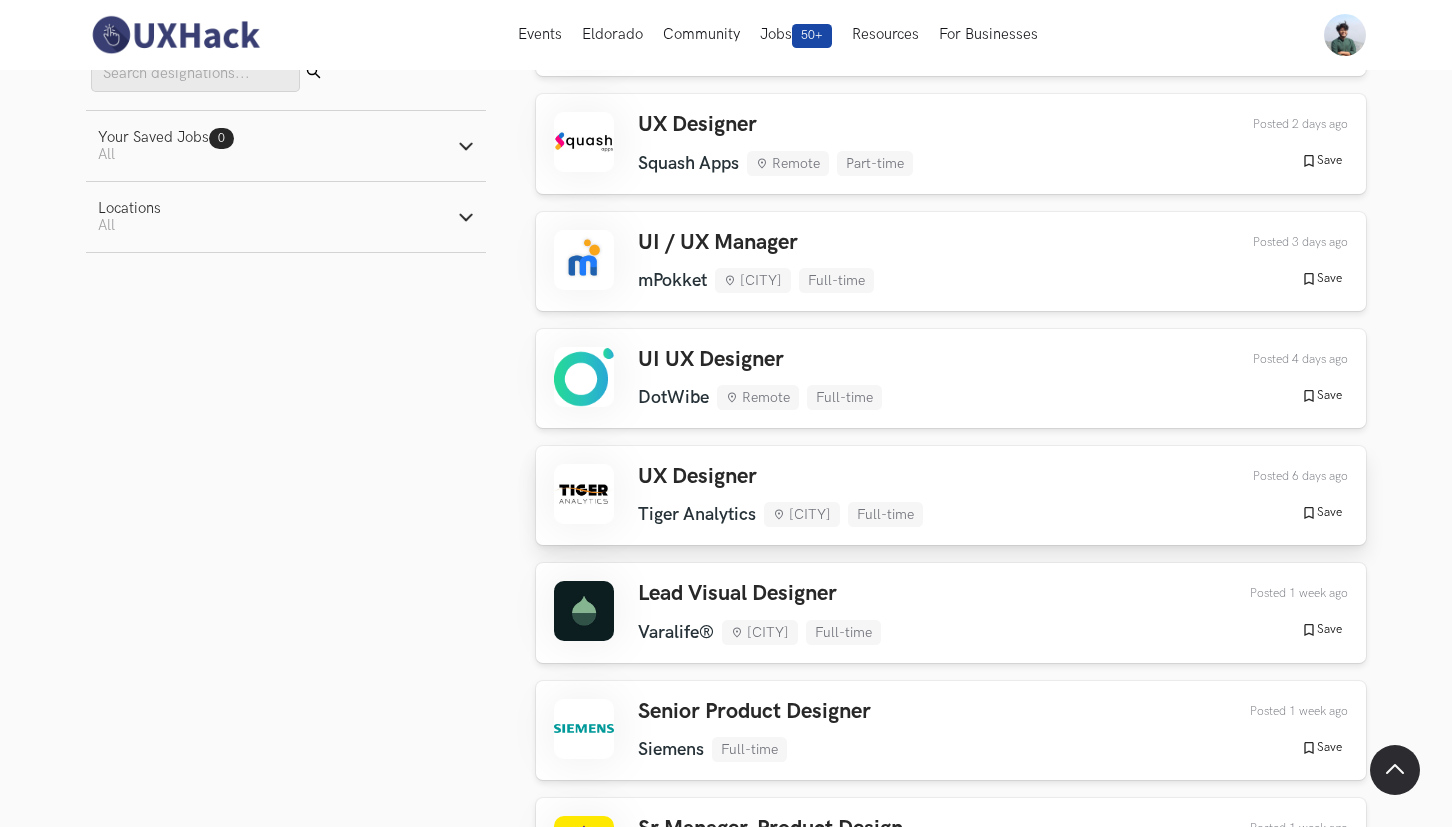 click on "UX Designer" at bounding box center (780, 477) 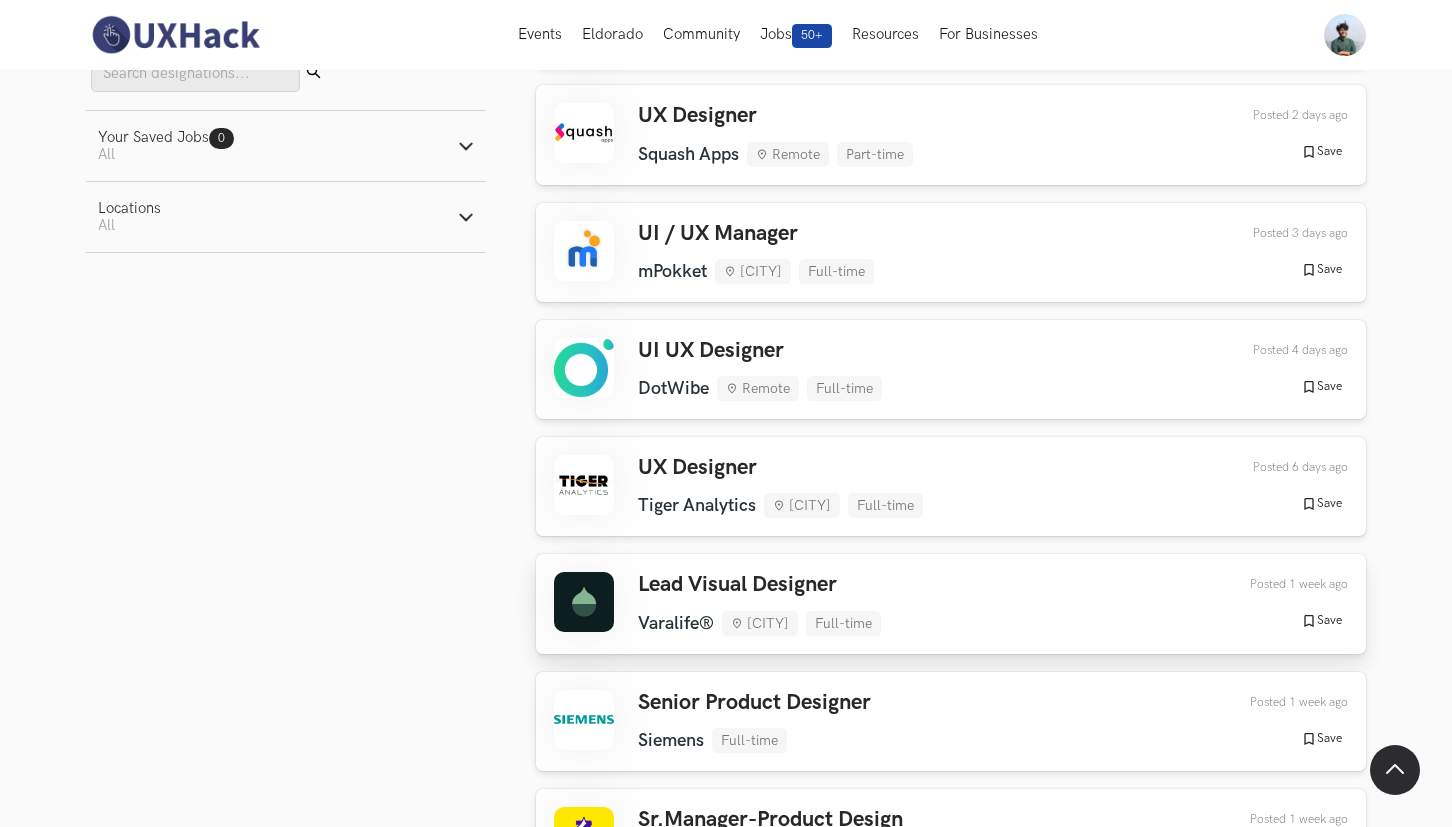 scroll, scrollTop: 264, scrollLeft: 0, axis: vertical 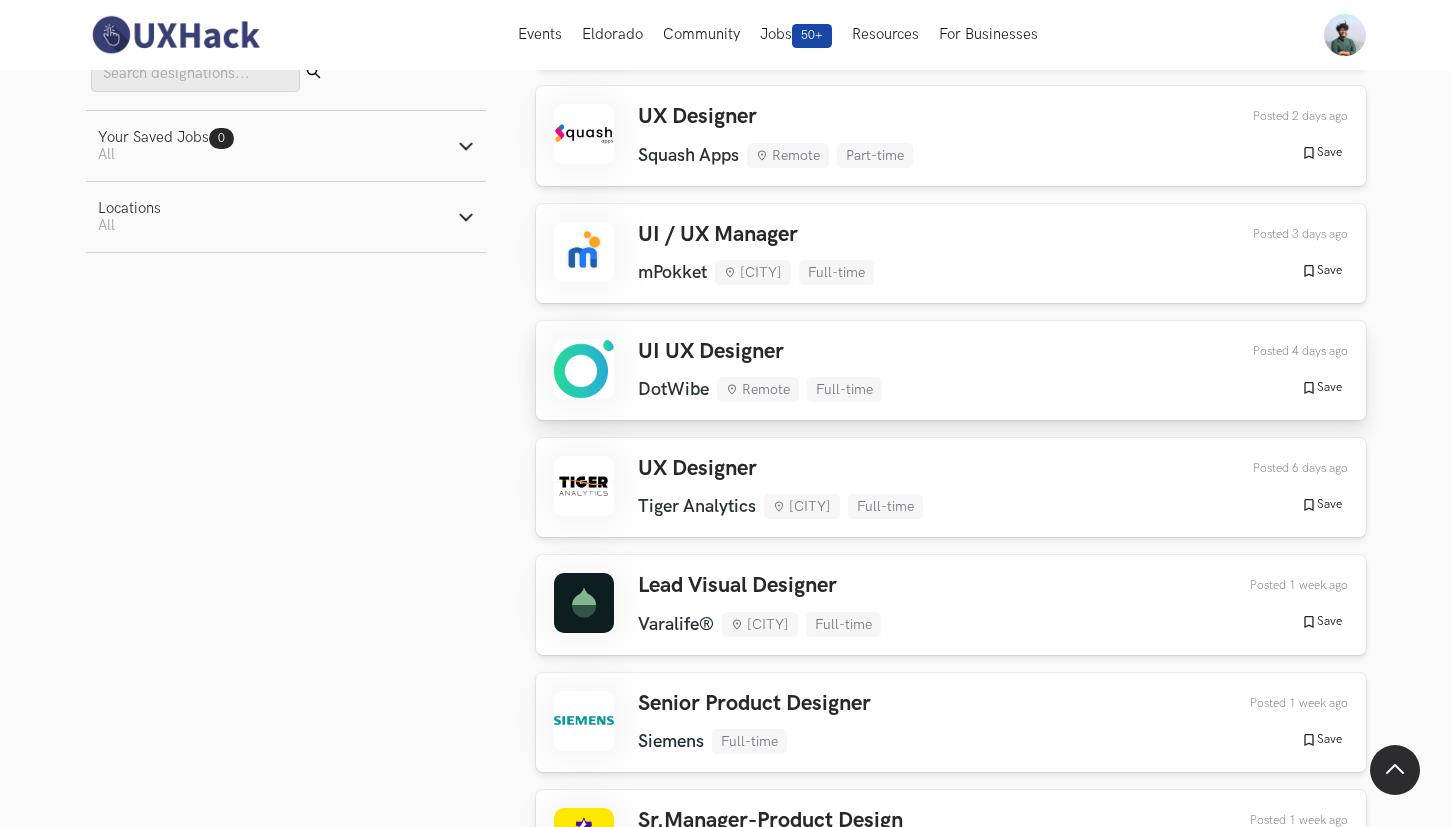 click on "UI UX Designer" at bounding box center [760, 352] 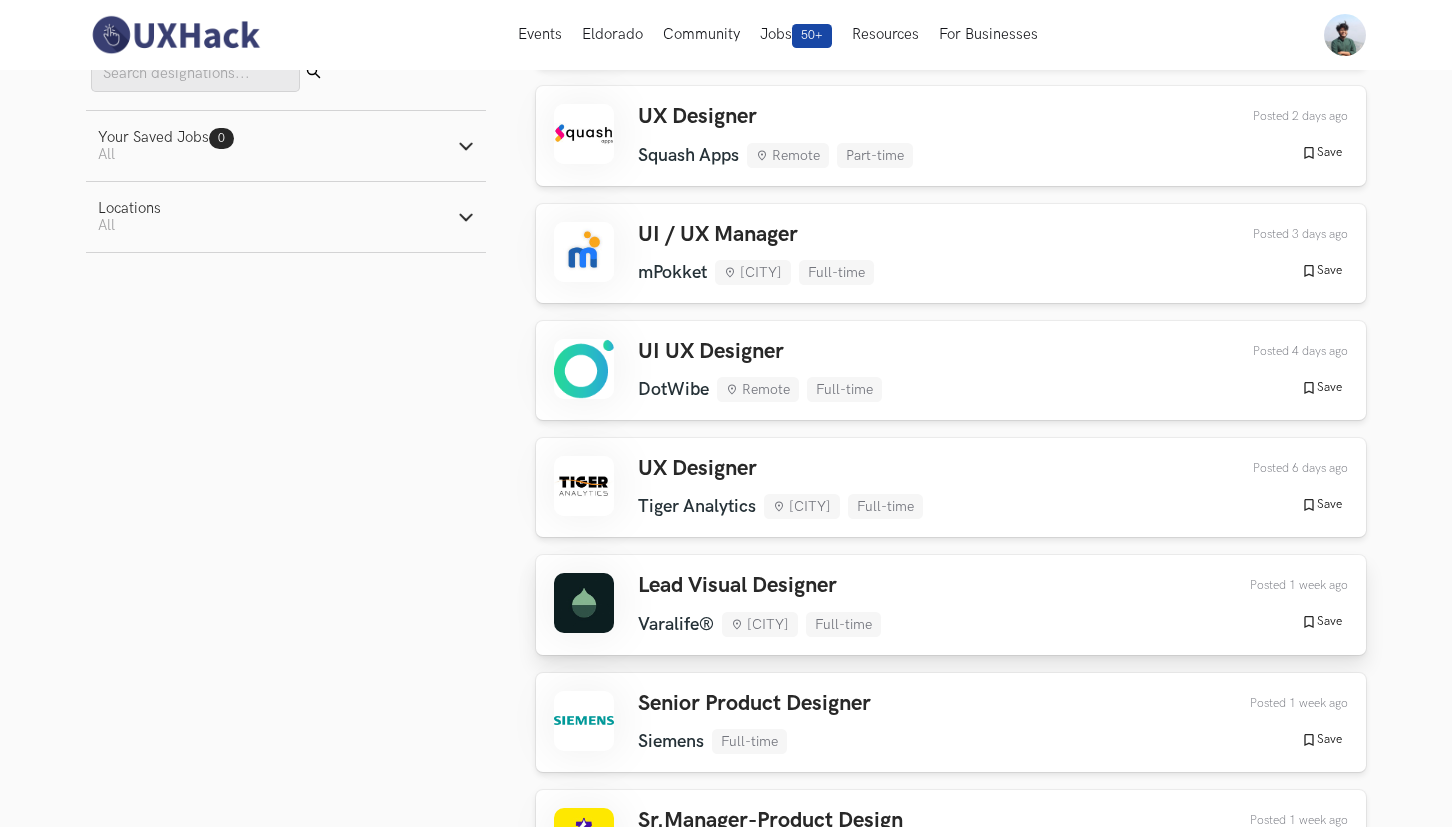 scroll, scrollTop: 0, scrollLeft: 0, axis: both 